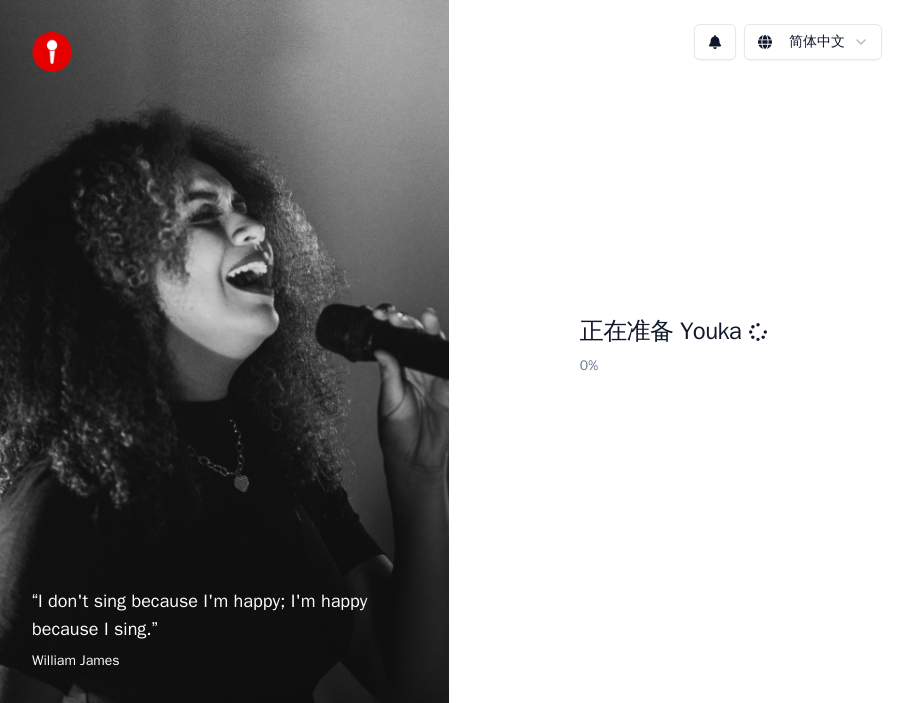 scroll, scrollTop: 0, scrollLeft: 0, axis: both 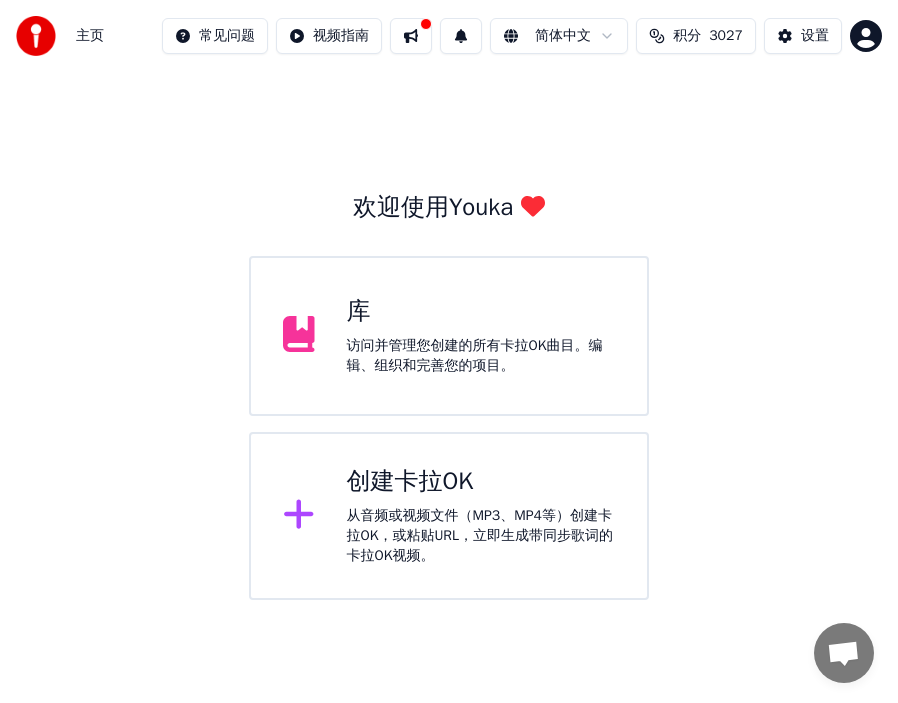 click on "库 访问并管理您创建的所有卡拉OK曲目。编辑、组织和完善您的项目。" at bounding box center (481, 336) 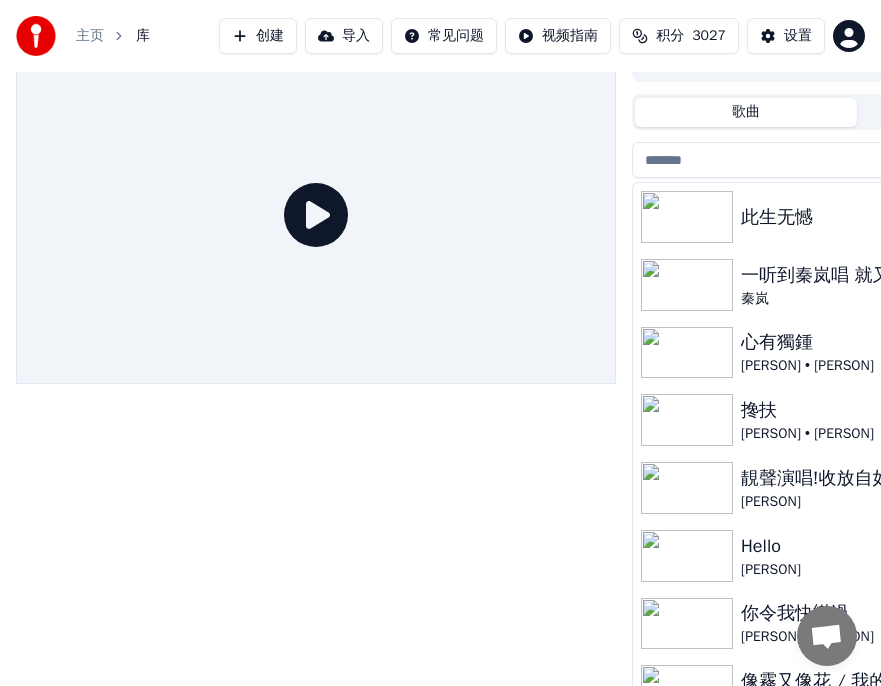 scroll, scrollTop: 49, scrollLeft: 0, axis: vertical 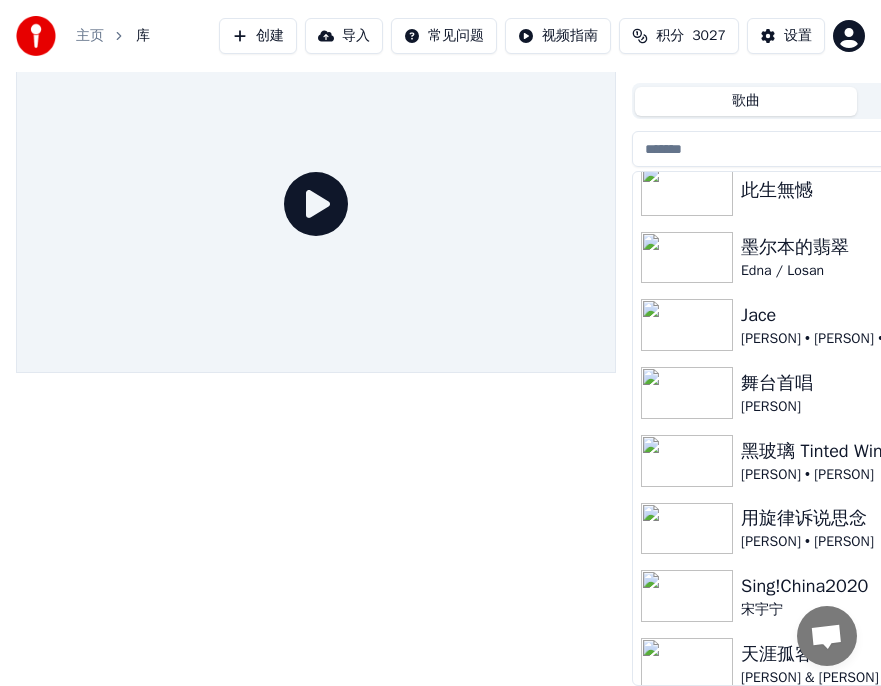 click at bounding box center [687, 190] 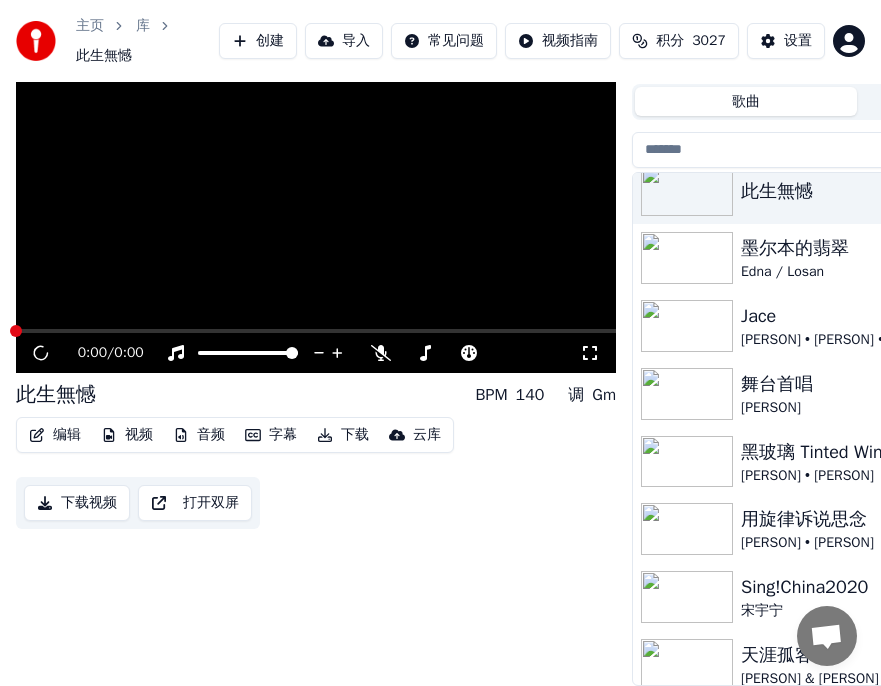 scroll, scrollTop: 59, scrollLeft: 0, axis: vertical 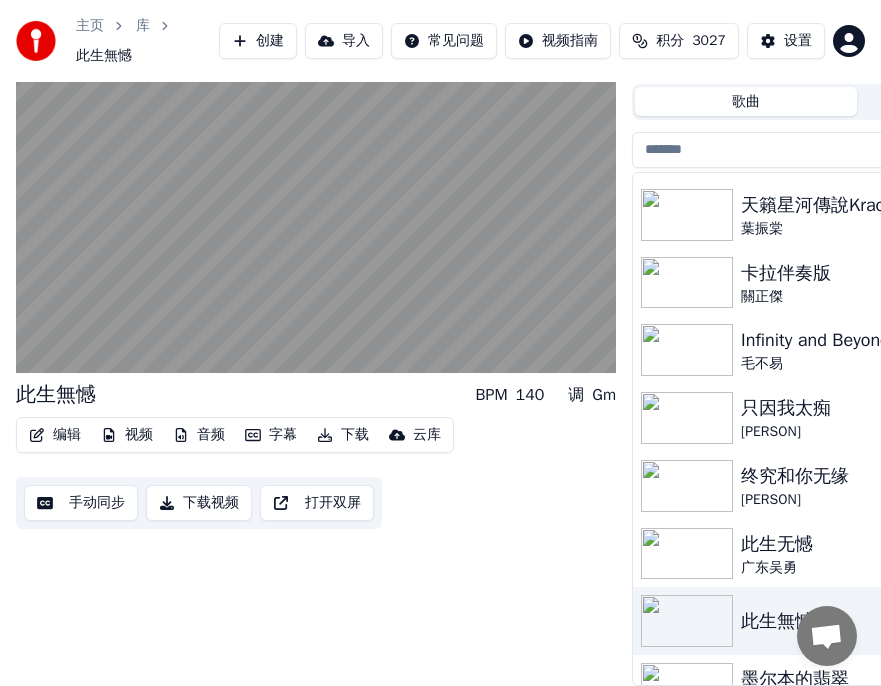 click at bounding box center [687, 554] 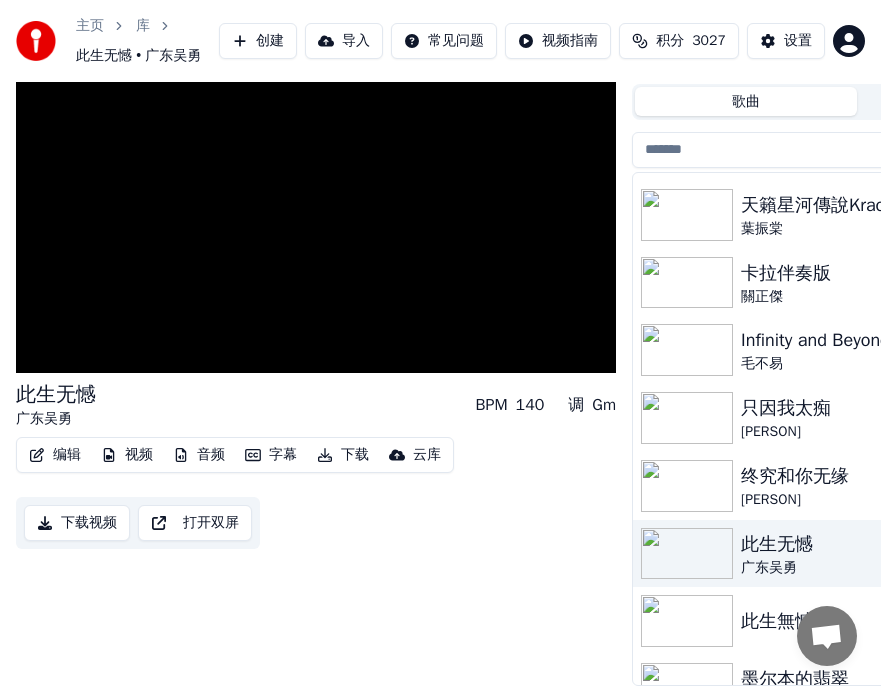 scroll, scrollTop: 79, scrollLeft: 0, axis: vertical 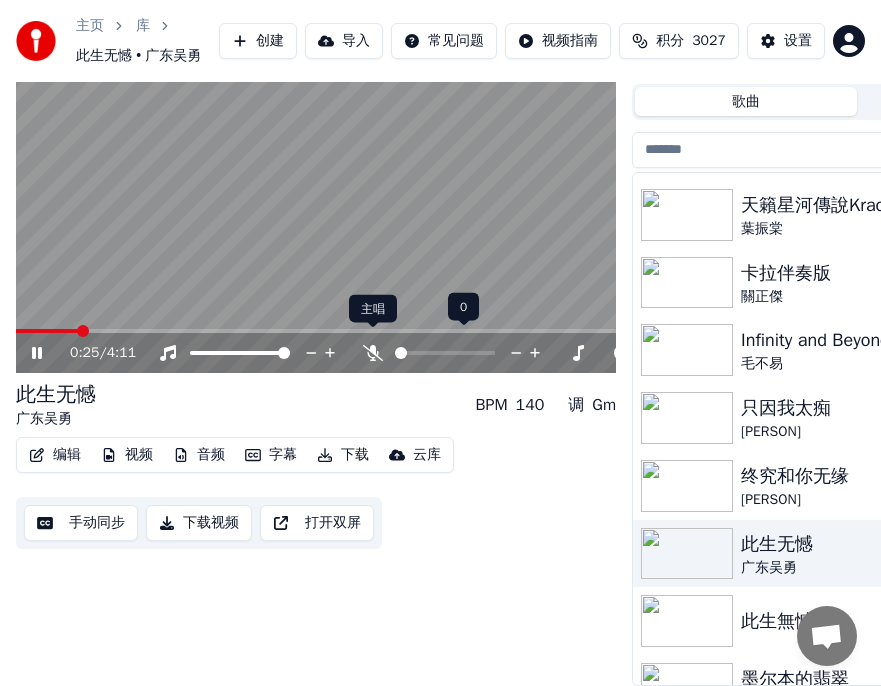 click 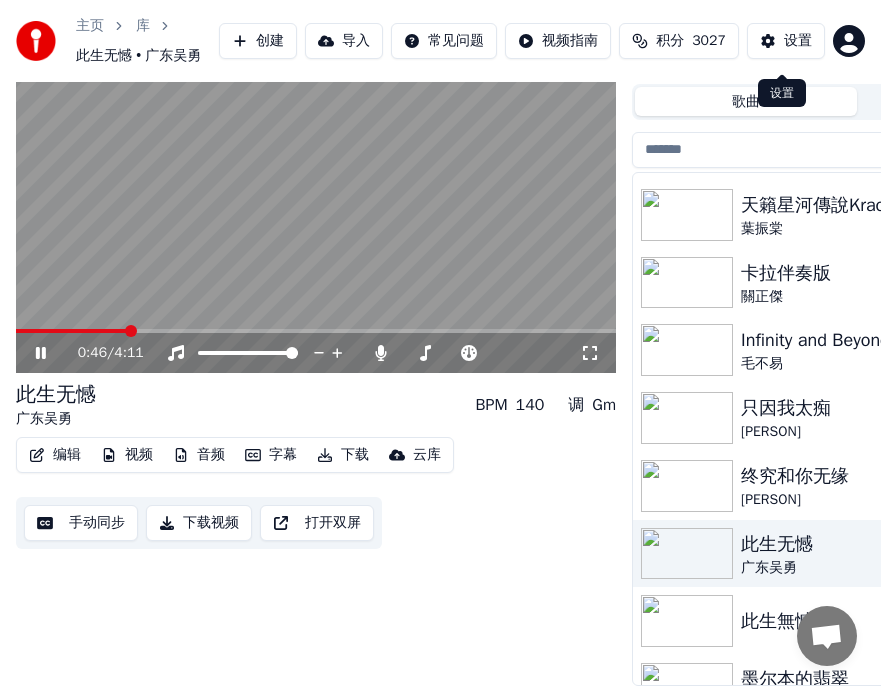 click on "设置" at bounding box center [798, 41] 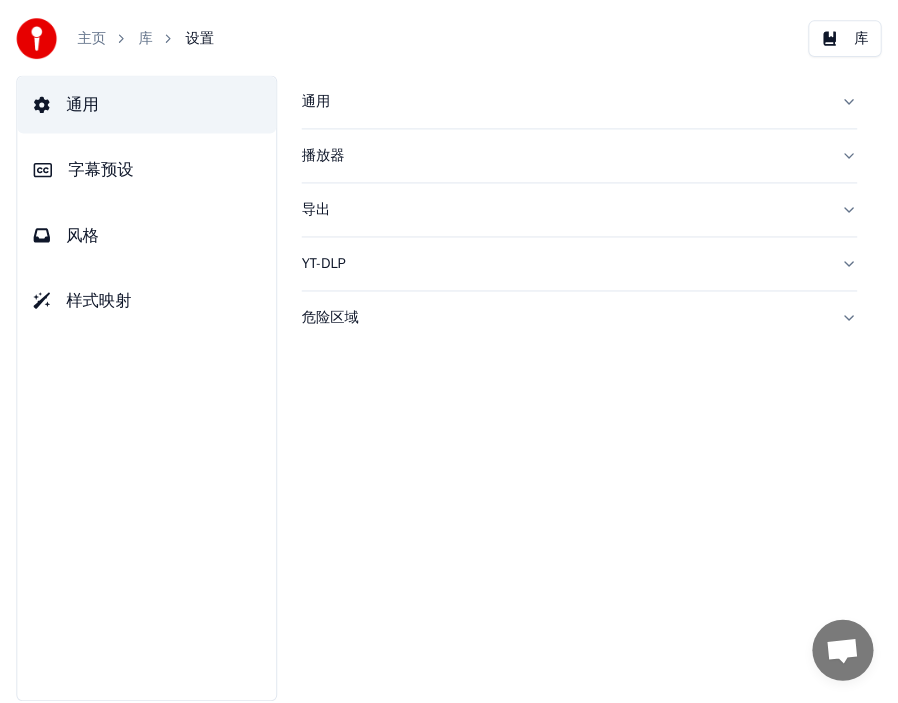 scroll, scrollTop: 0, scrollLeft: 0, axis: both 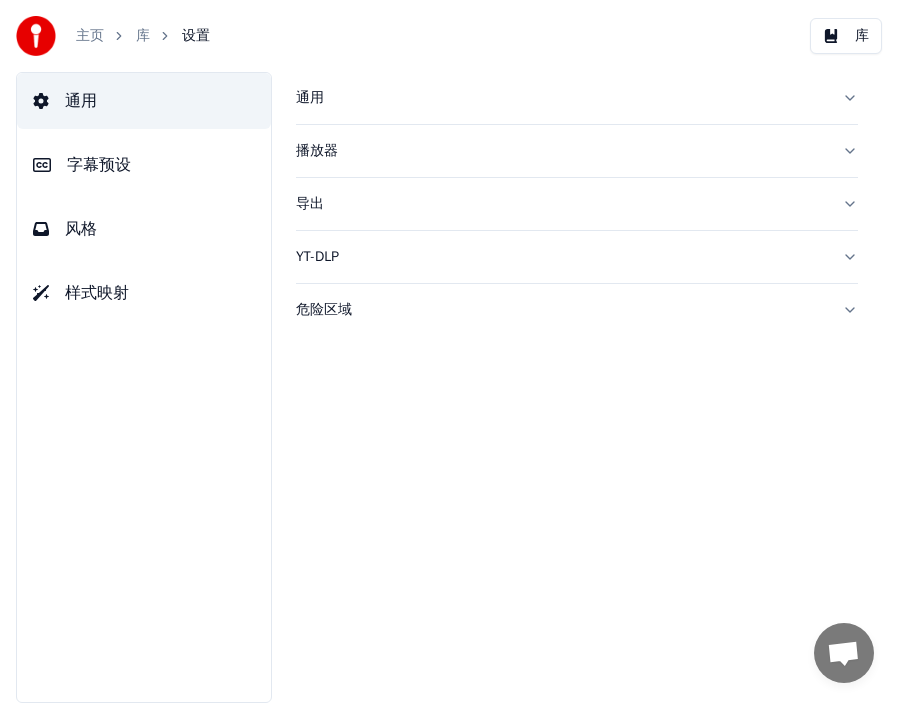 click on "风格" at bounding box center [81, 229] 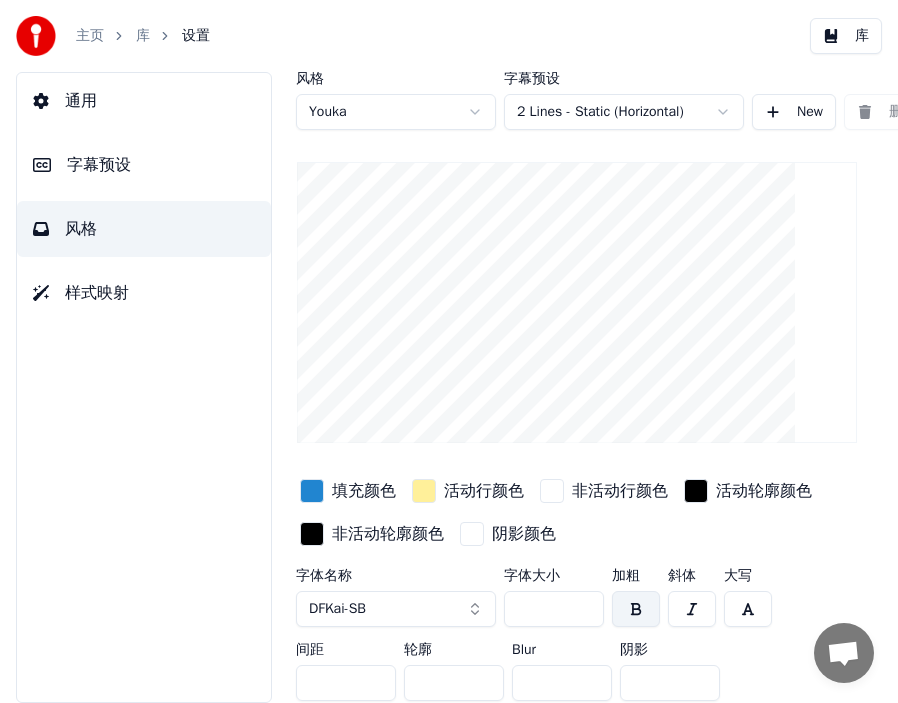 drag, startPoint x: 527, startPoint y: 607, endPoint x: 548, endPoint y: 607, distance: 21 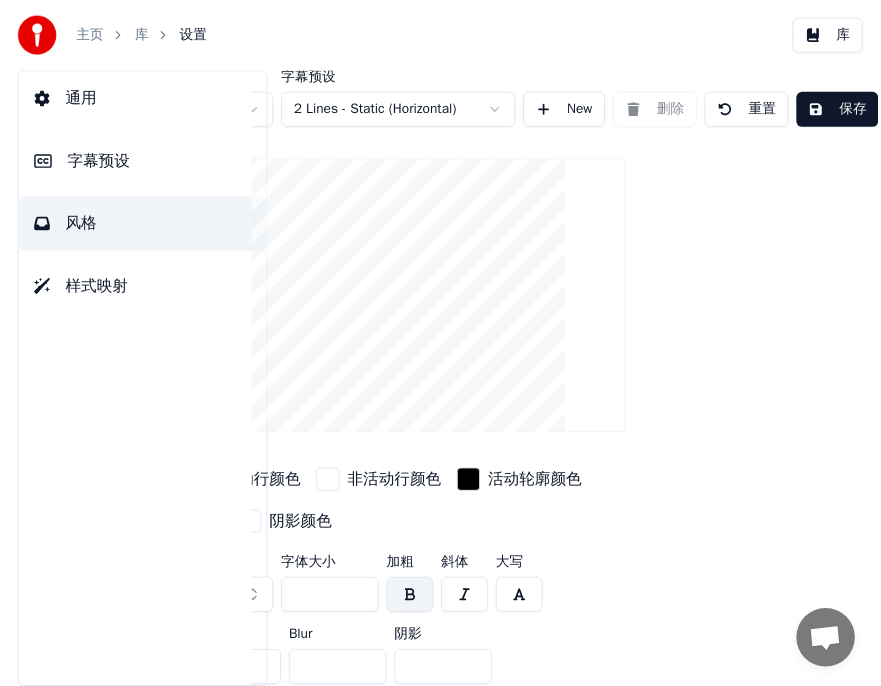 scroll, scrollTop: 0, scrollLeft: 256, axis: horizontal 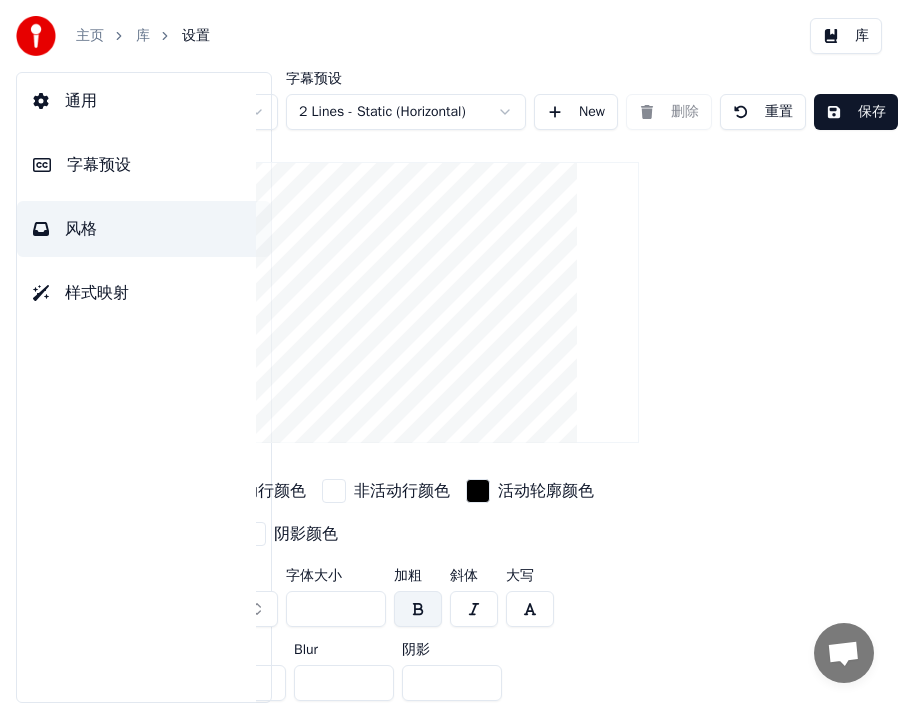 type on "***" 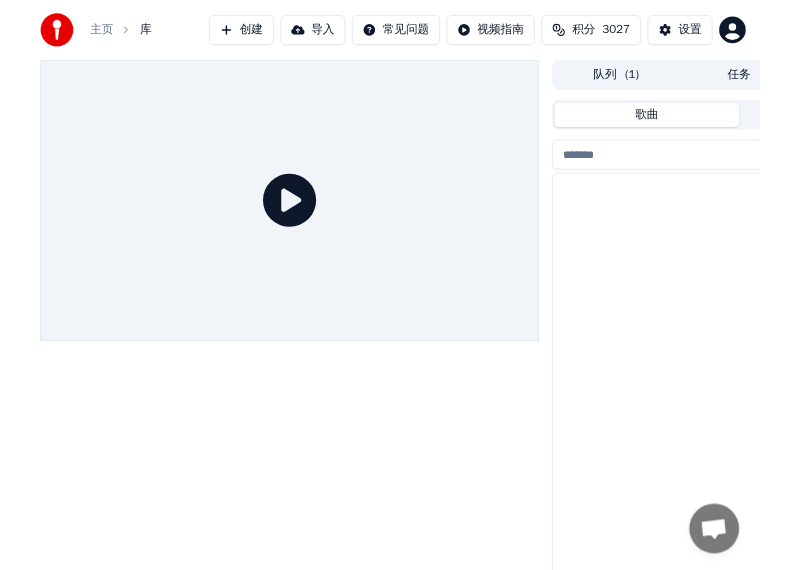 scroll, scrollTop: 1733, scrollLeft: 0, axis: vertical 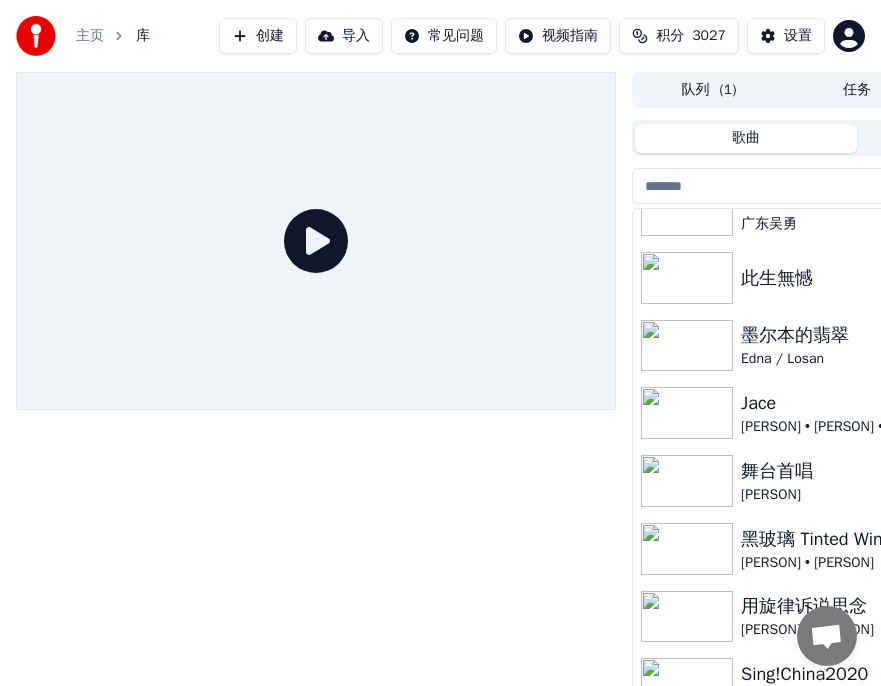 click at bounding box center (687, 210) 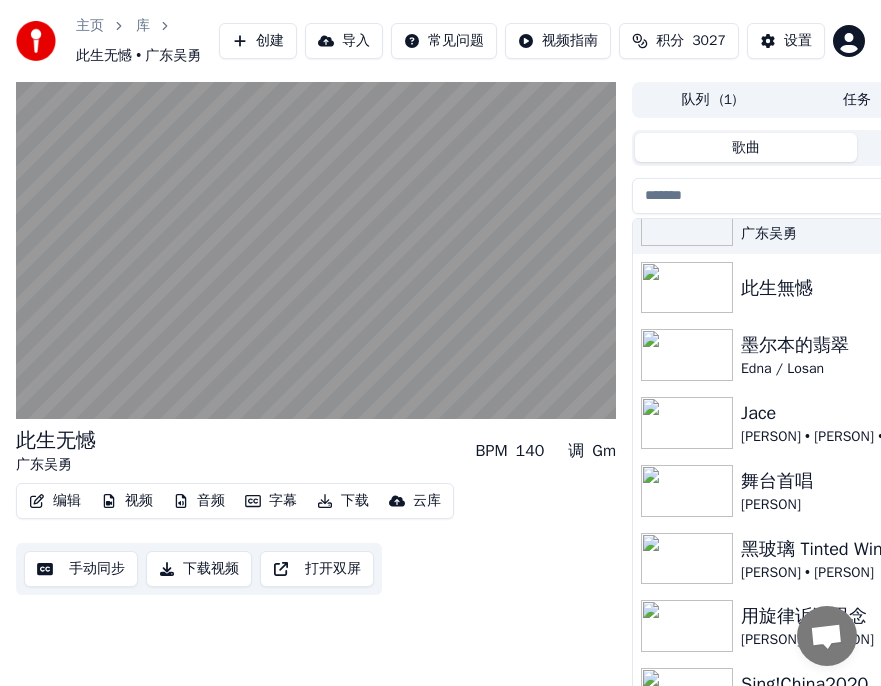 click on "编辑" at bounding box center (55, 501) 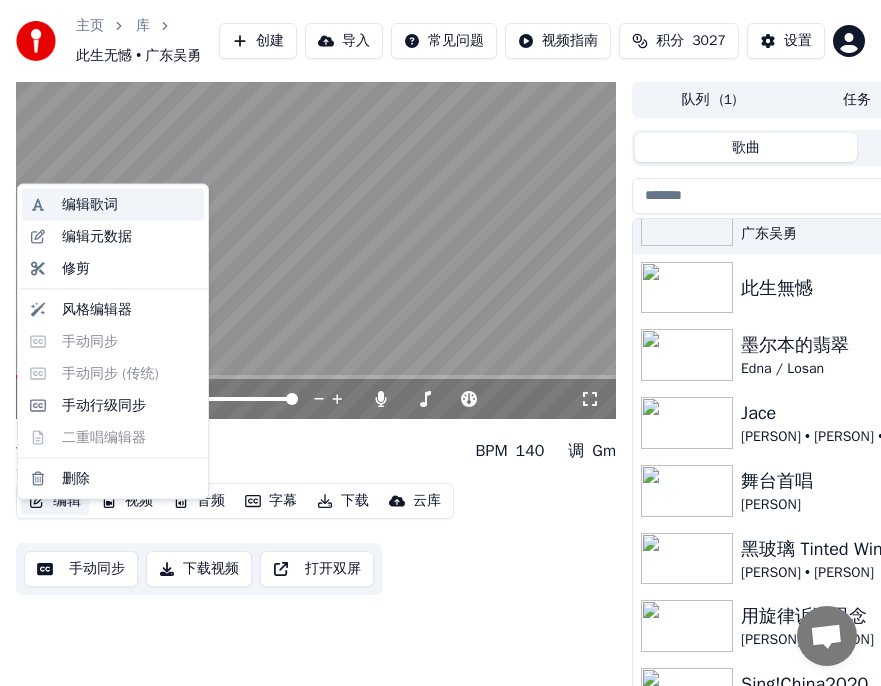 click on "编辑歌词" at bounding box center (90, 205) 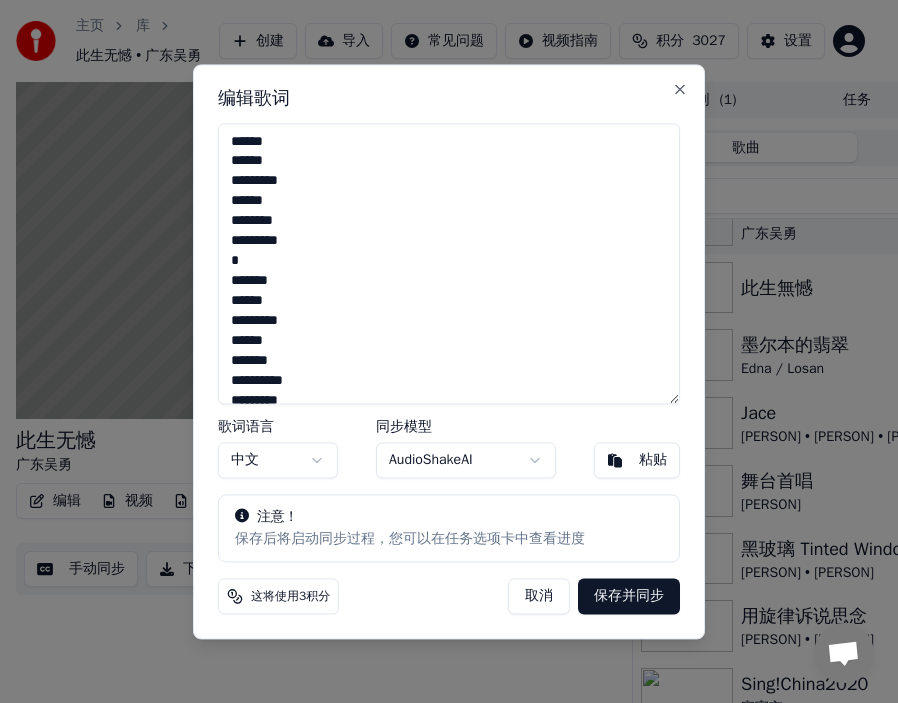 drag, startPoint x: 232, startPoint y: 138, endPoint x: 433, endPoint y: 556, distance: 463.8157 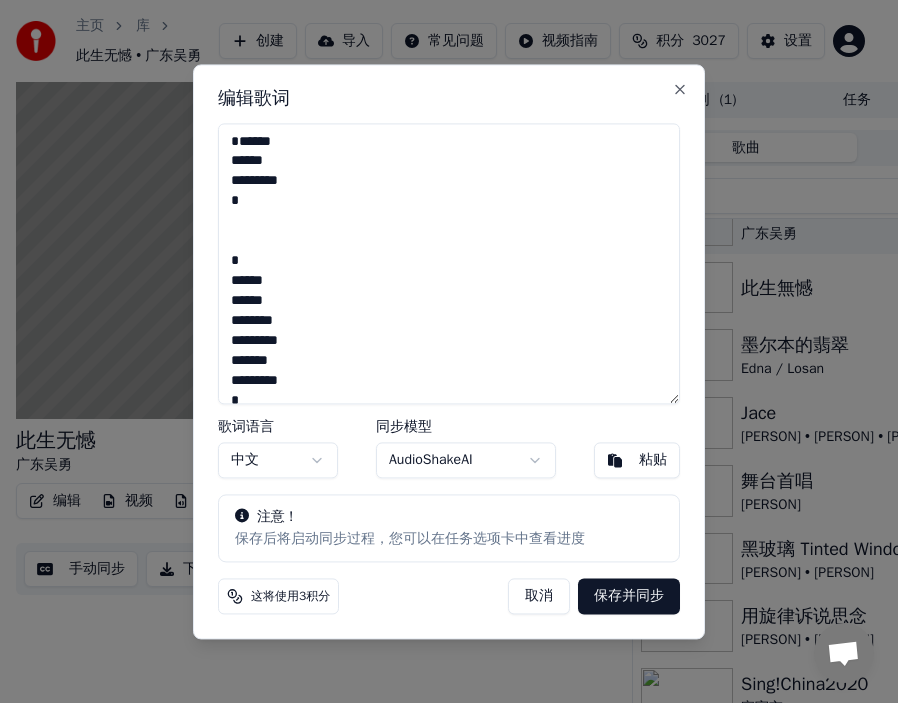 drag, startPoint x: 232, startPoint y: 145, endPoint x: 356, endPoint y: 557, distance: 430.25574 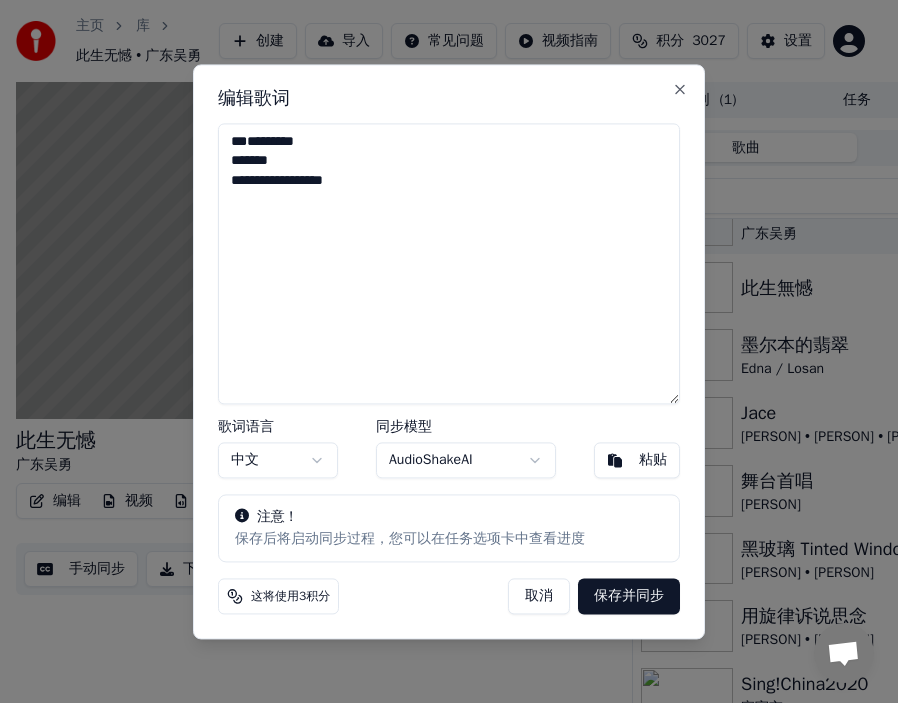 drag, startPoint x: 319, startPoint y: 229, endPoint x: 220, endPoint y: 183, distance: 109.165016 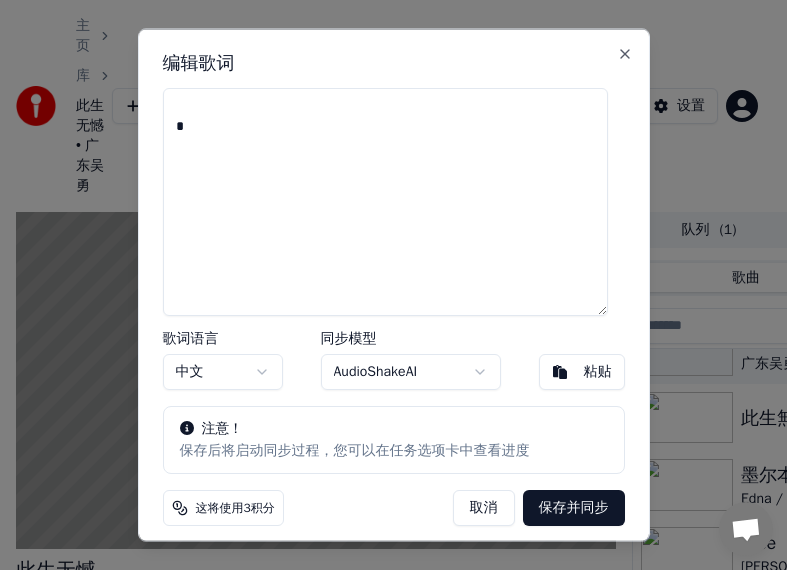 scroll, scrollTop: 2267, scrollLeft: 0, axis: vertical 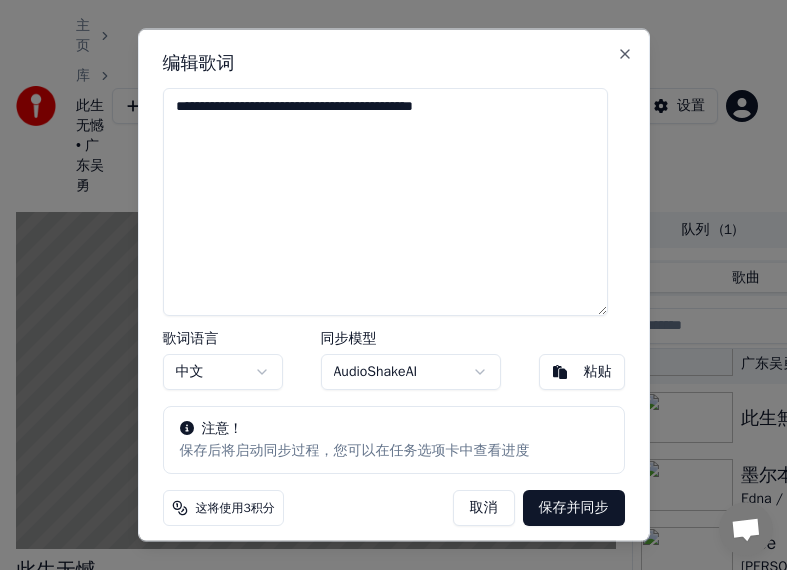 click on "主页 库 此生无憾 • 广东吴勇 创建 导入 常见问题 视频指南 积分 3027 设置 此生无憾 广东吴勇 BPM 140 调 Gm 编辑 视频 音频 字幕 下载 云库 手动同步 下载视频 打开双屏 队列 ( 1 ) 任务 库 歌曲 播放列表 排序 此生无憾 广东吴勇 此生無憾 墨尔本的翡翠 Edna / Losan Jace 陳凱詠 • Terence • 林家謙 舞台首唱 周深 黑玻璃 Tinted Windows 洪嘉豪 • Hung Kaho 用旋律诉说思念 张碧晨 • 王赫野 Sing!China2020 宋宇宁 天涯孤客 Winnie & Francis 對話 Adam 從 Youka Desktop 更多頻道 在 電子郵件 上繼續 網路離線。重新連線中... 目前暫時無法接收或發送任何消息。 Youka Desktop 哈囉！有什麼我可以協助您呢？ 星期日, [DAY] [MONTH] It is funny, I have subsciped the monthly plan, then you guys always said uodate and ask to reinstall and pay with credit card [DATE] I suspect you guys charge double every month [DATE] Adam [DATE] 星期一, [DAY] [MONTH] Adam Thx" at bounding box center [385, 285] 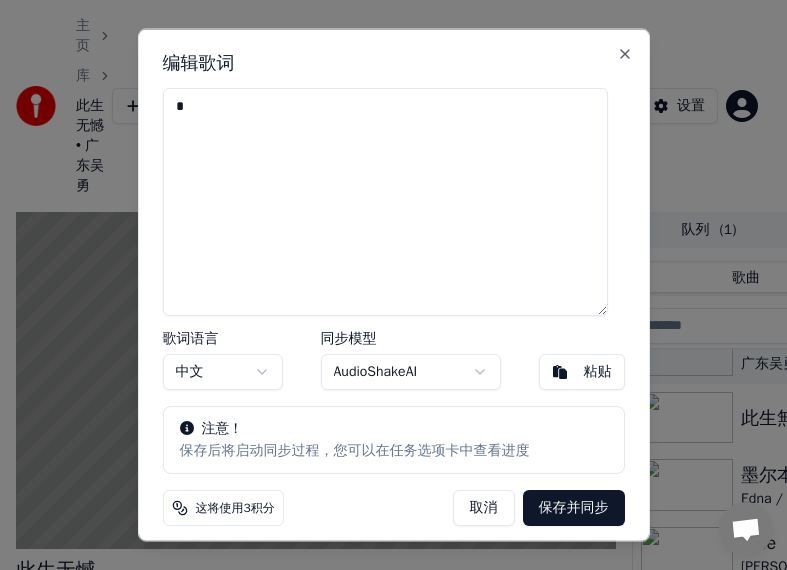 drag, startPoint x: 186, startPoint y: 201, endPoint x: 175, endPoint y: 253, distance: 53.15073 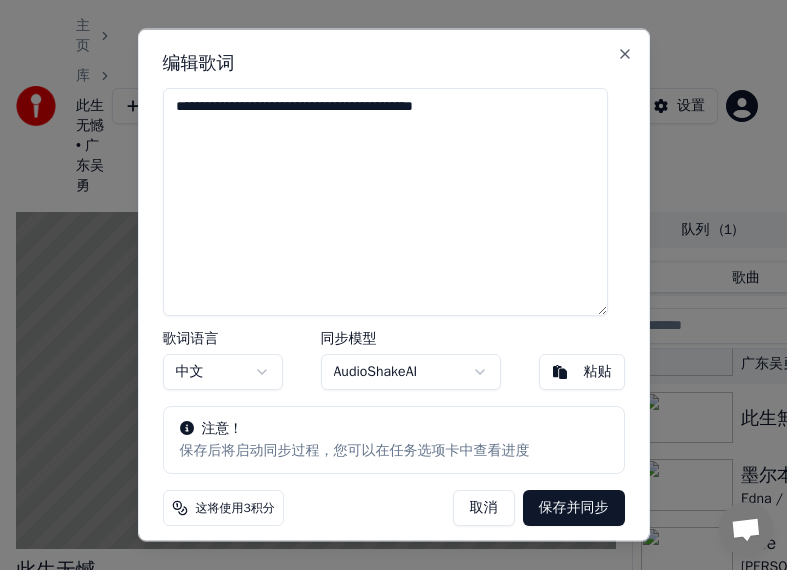 drag, startPoint x: 547, startPoint y: 106, endPoint x: 131, endPoint y: 104, distance: 416.00482 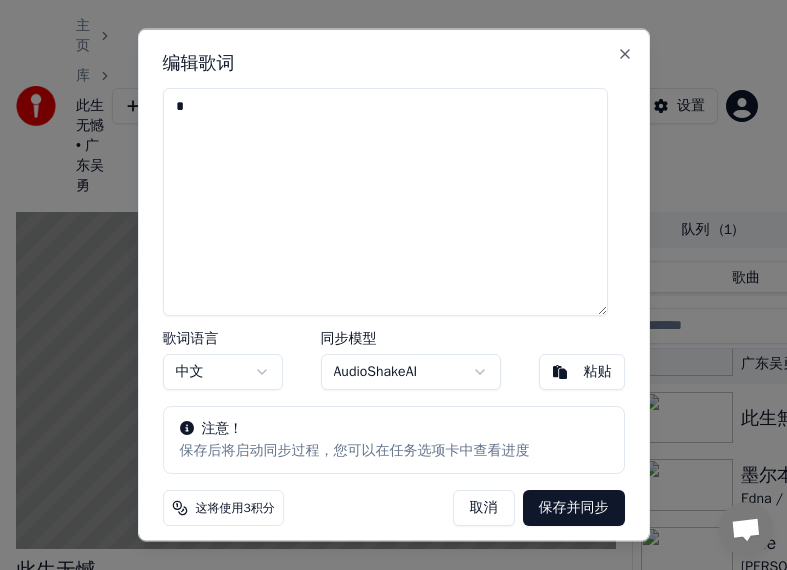 click at bounding box center (385, 202) 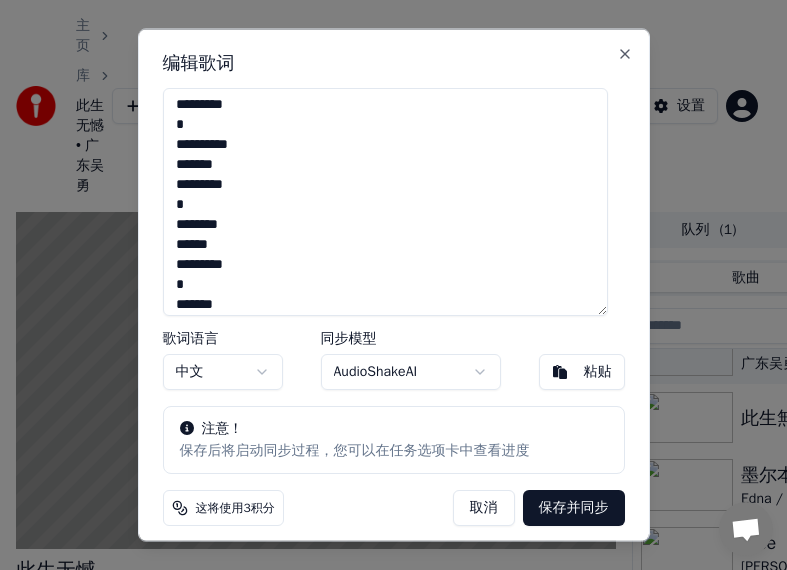 scroll, scrollTop: 585, scrollLeft: 0, axis: vertical 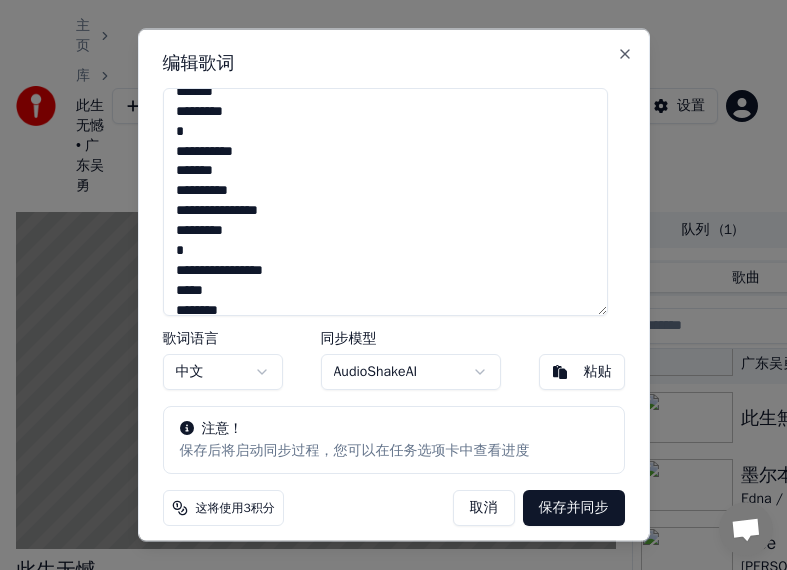 click on "********" at bounding box center [385, 202] 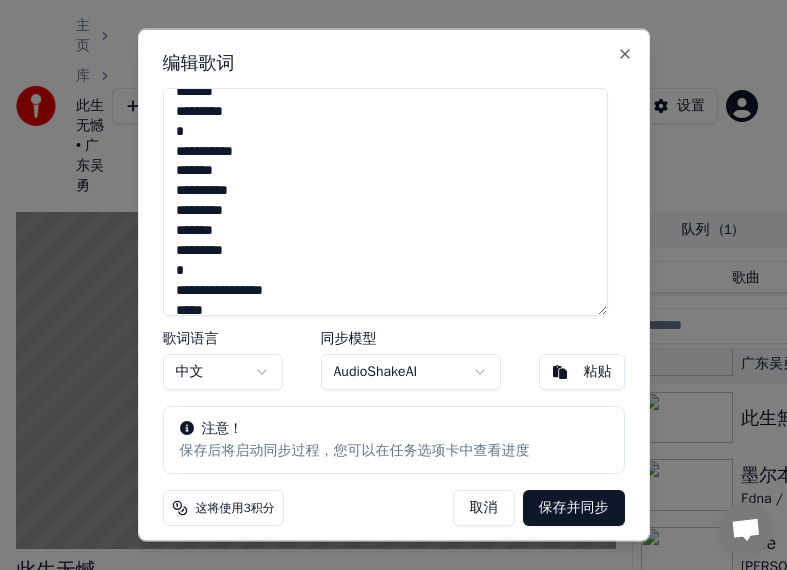scroll, scrollTop: 649, scrollLeft: 0, axis: vertical 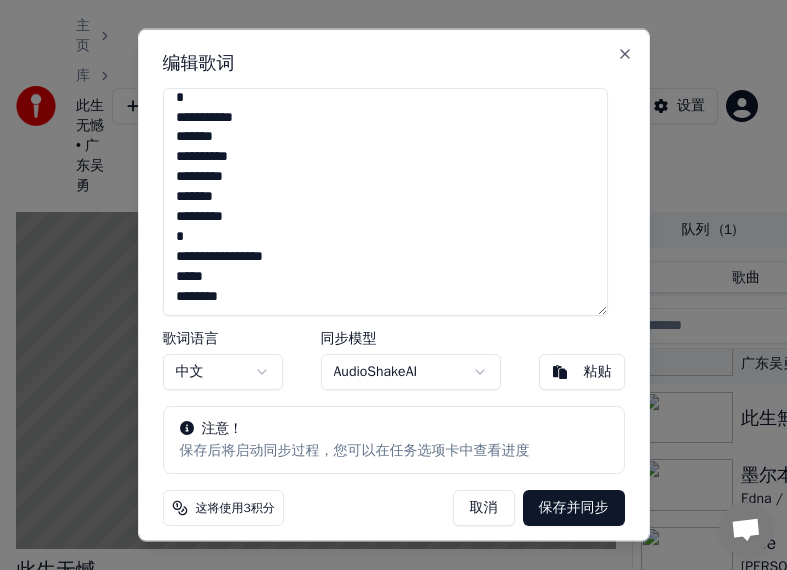 click on "********" at bounding box center [385, 202] 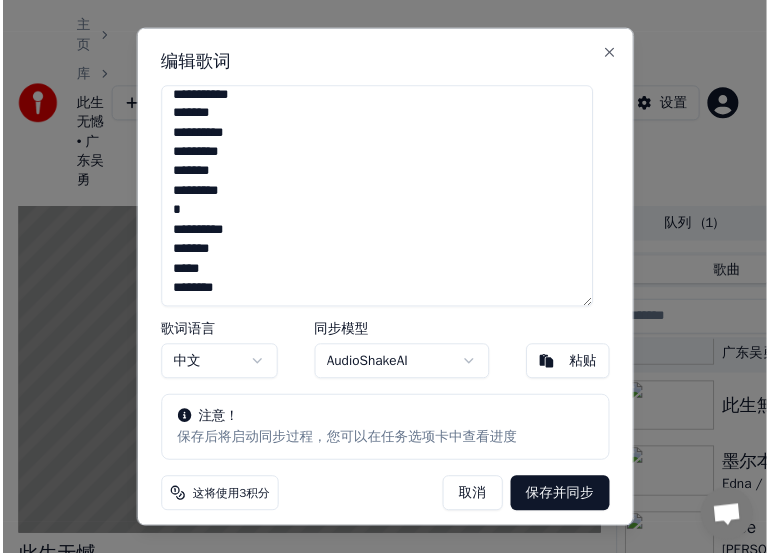 scroll, scrollTop: 236, scrollLeft: 0, axis: vertical 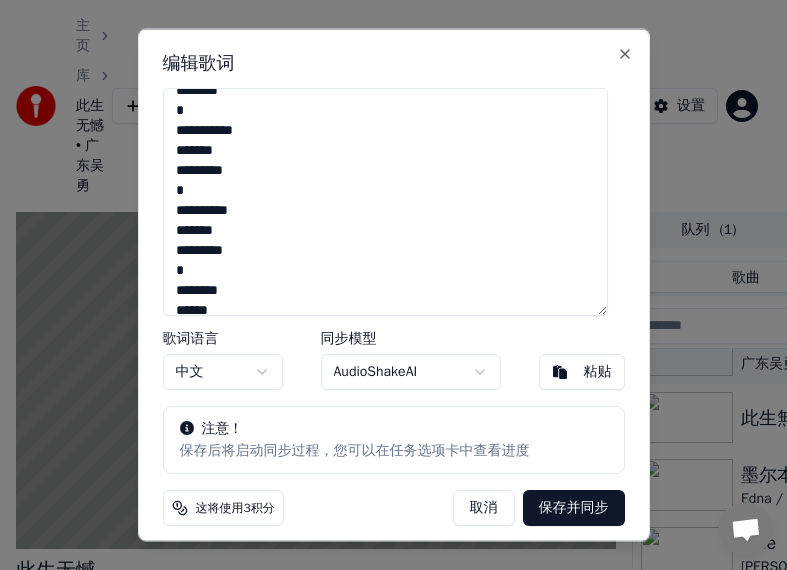 click on "保存并同步" at bounding box center (574, 507) 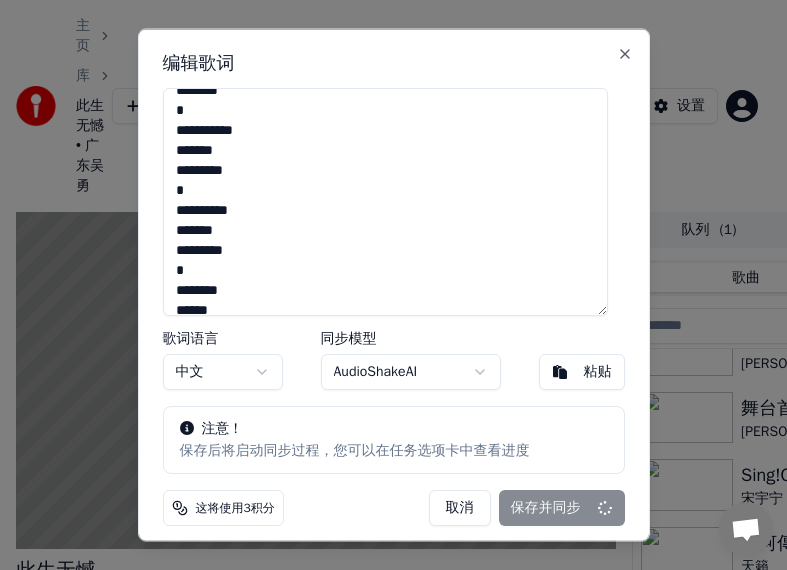 type on "********" 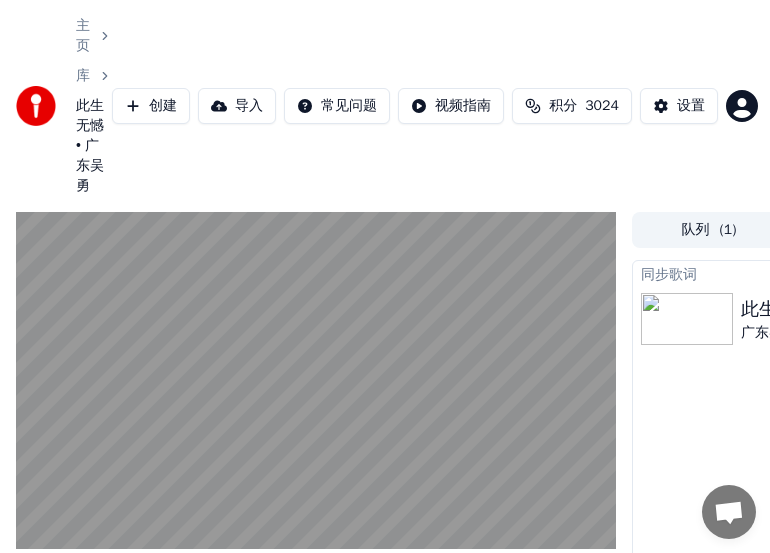 scroll, scrollTop: 191, scrollLeft: 0, axis: vertical 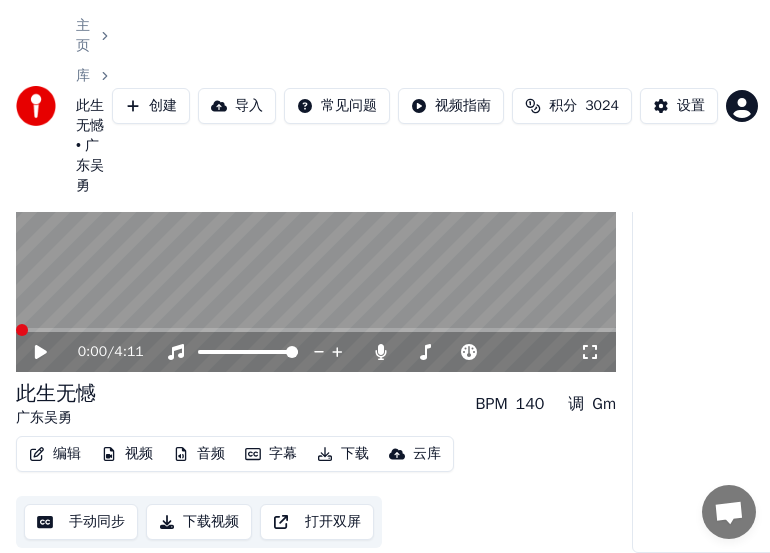 click at bounding box center [22, 330] 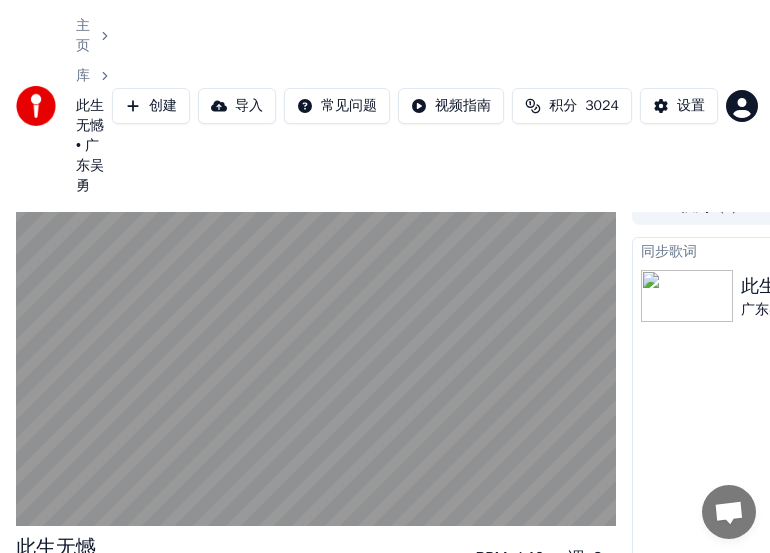 scroll, scrollTop: 30, scrollLeft: 0, axis: vertical 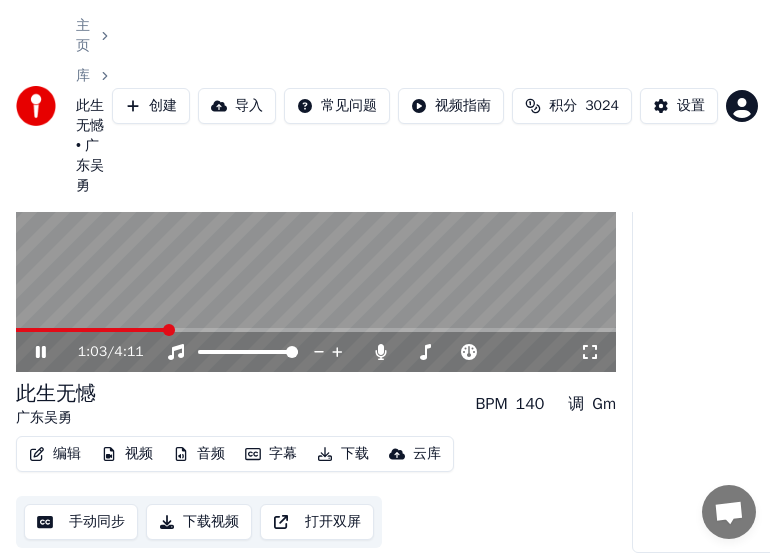 click on "编辑" at bounding box center (55, 454) 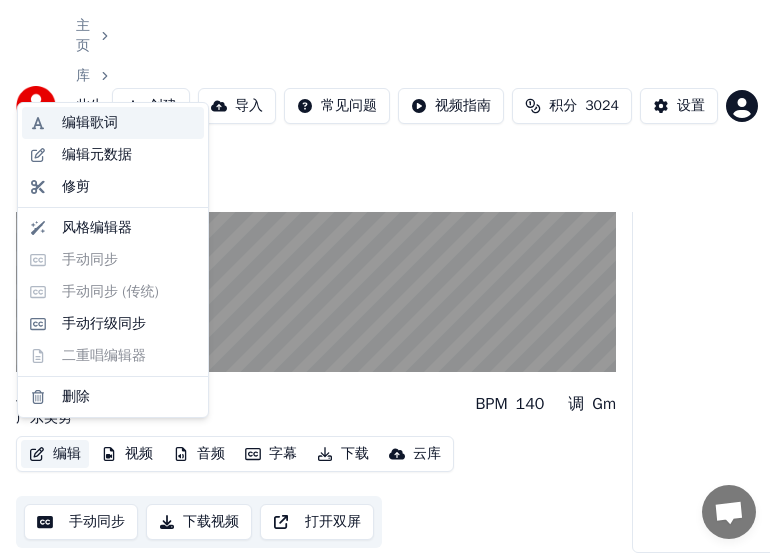 click on "编辑歌词" at bounding box center [90, 123] 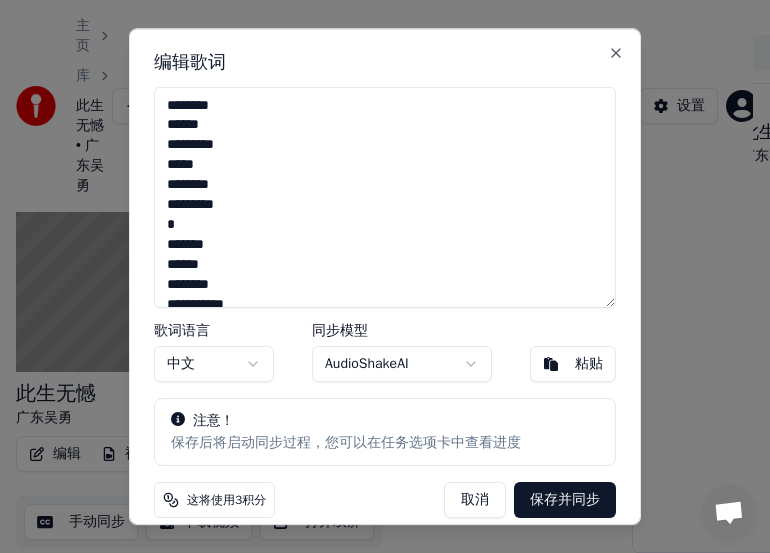 scroll, scrollTop: 174, scrollLeft: 0, axis: vertical 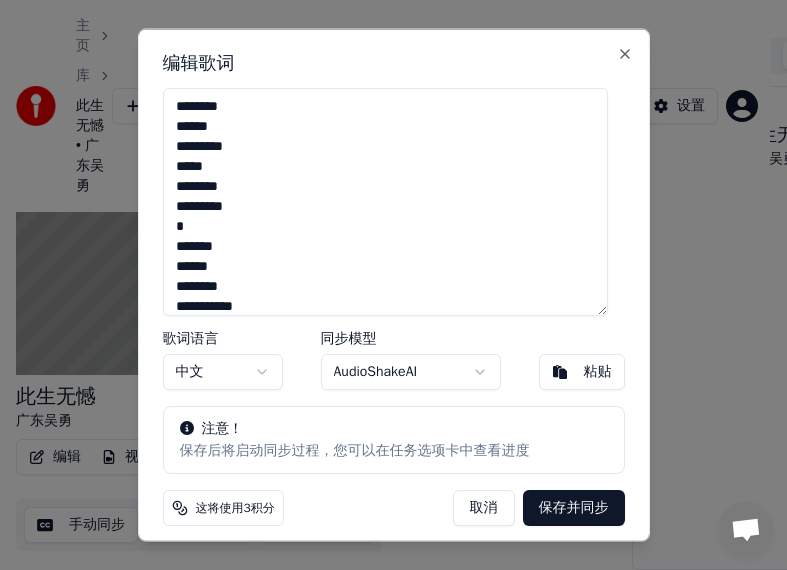 drag, startPoint x: 462, startPoint y: 501, endPoint x: 172, endPoint y: 484, distance: 290.49786 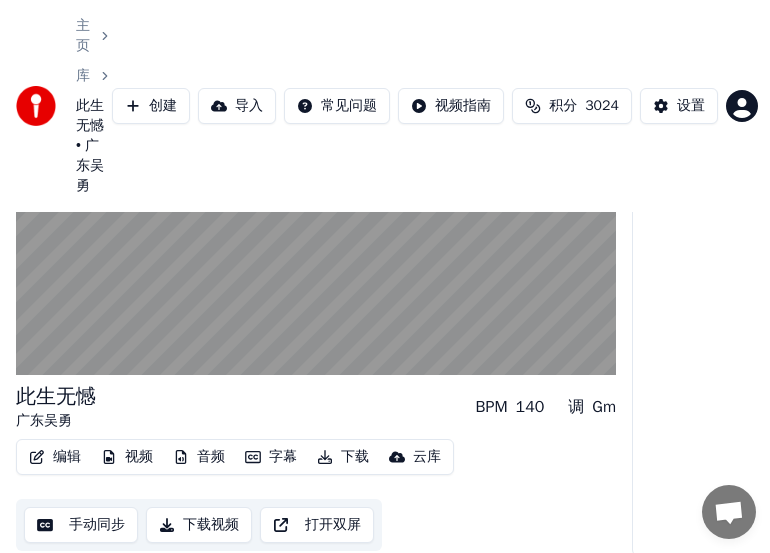click on "编辑" at bounding box center (55, 457) 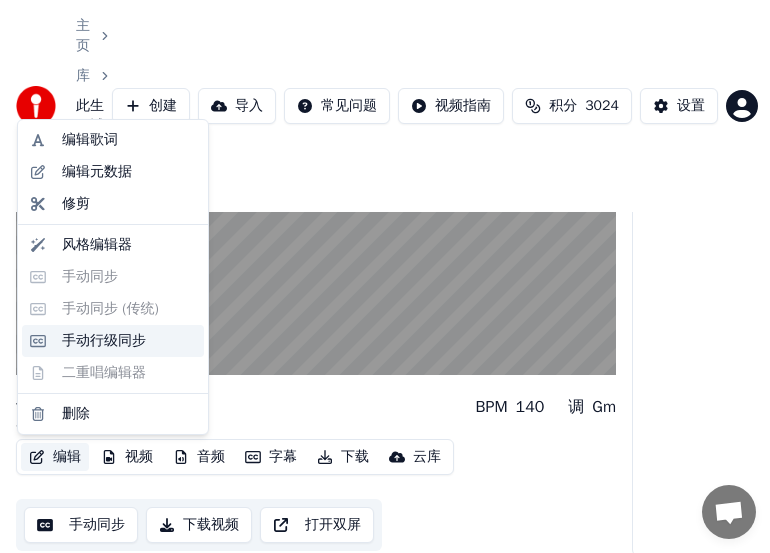 click on "手动行级同步" at bounding box center (104, 341) 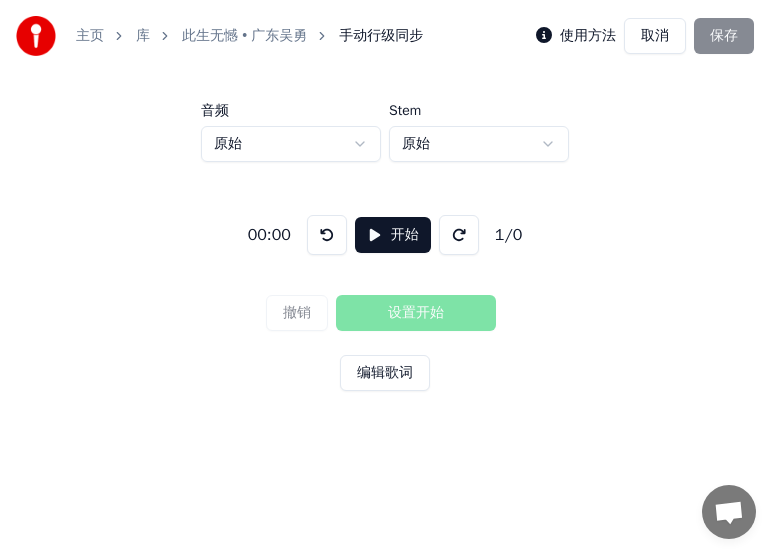scroll, scrollTop: 0, scrollLeft: 0, axis: both 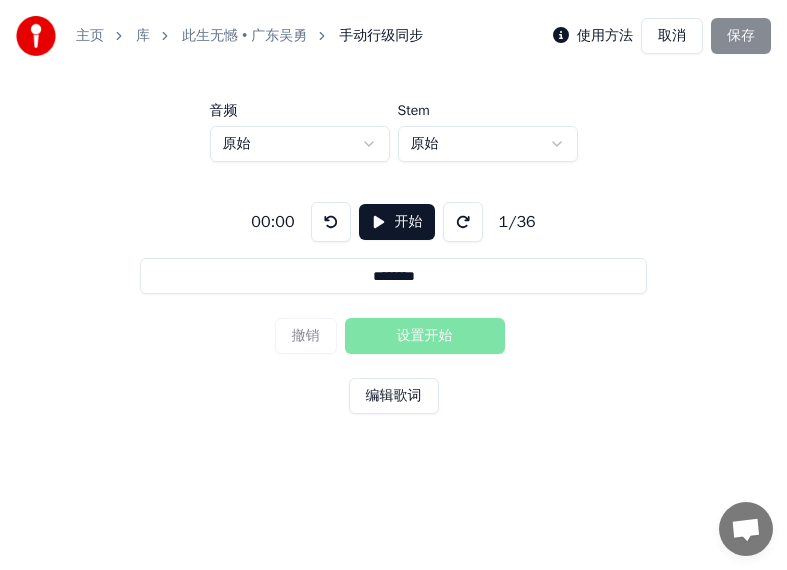 click on "开始" at bounding box center (397, 222) 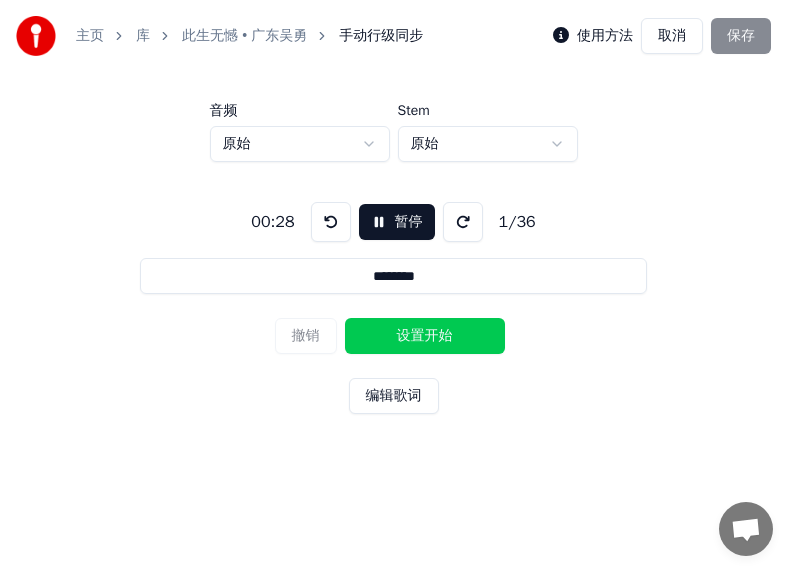 click on "设置开始" at bounding box center (425, 336) 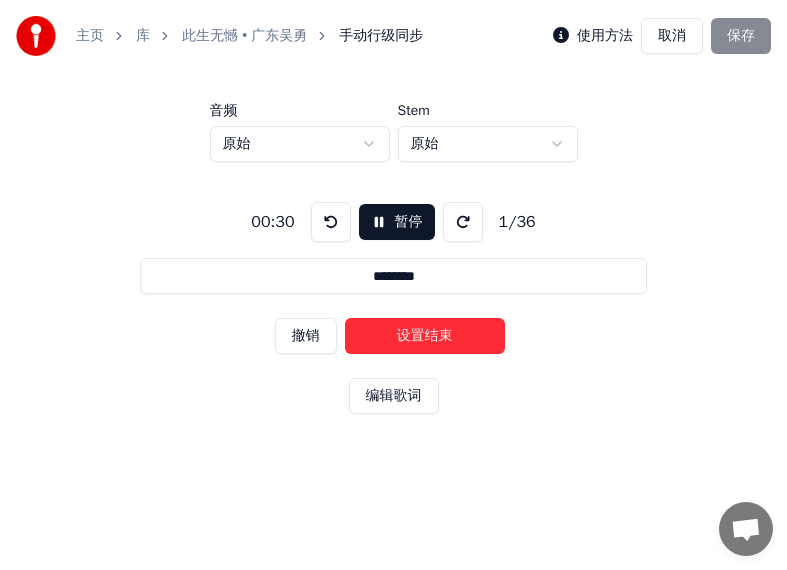 click on "设置结束" at bounding box center (425, 336) 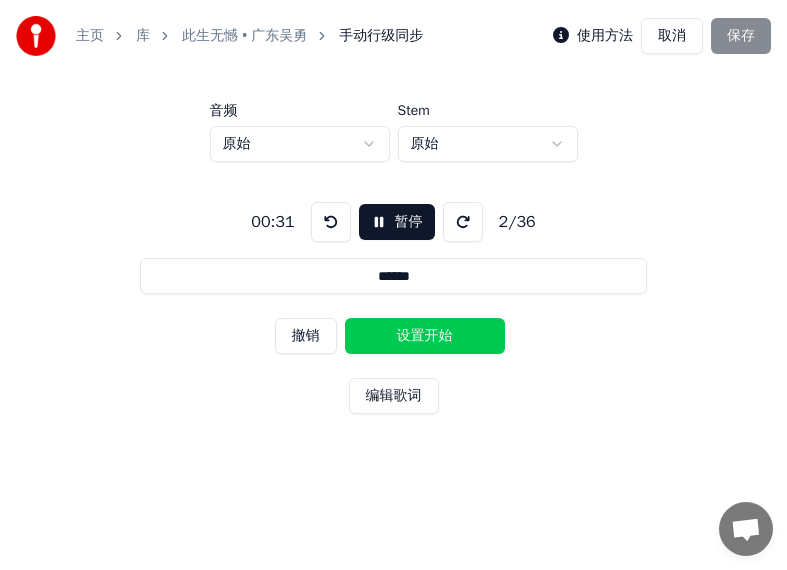 click on "设置开始" at bounding box center (425, 336) 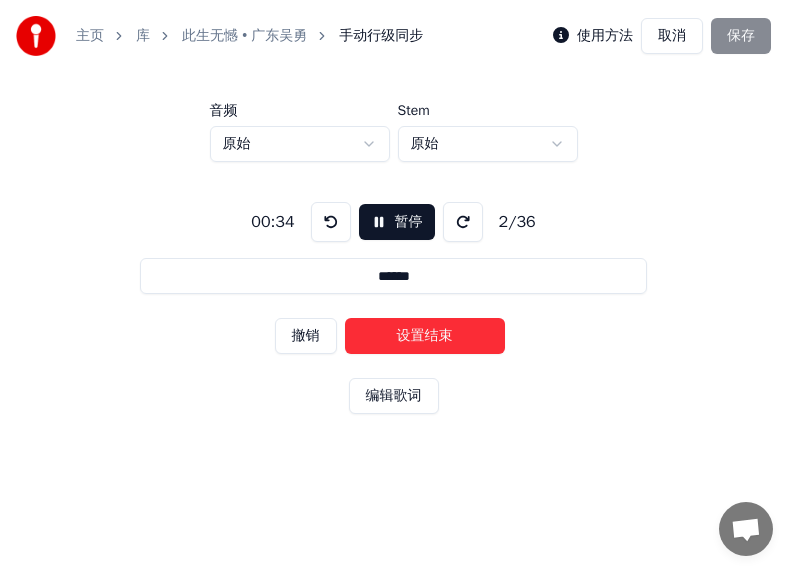 click on "设置结束" at bounding box center [425, 336] 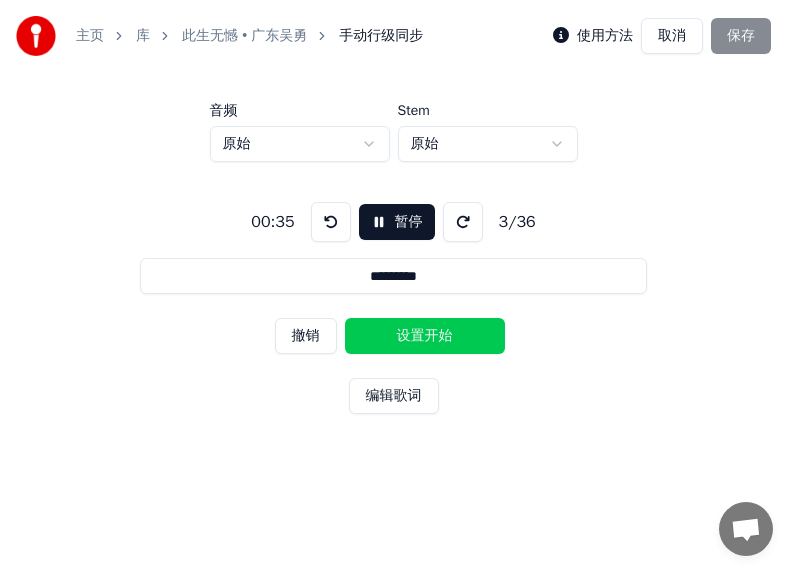 click on "设置开始" at bounding box center (425, 336) 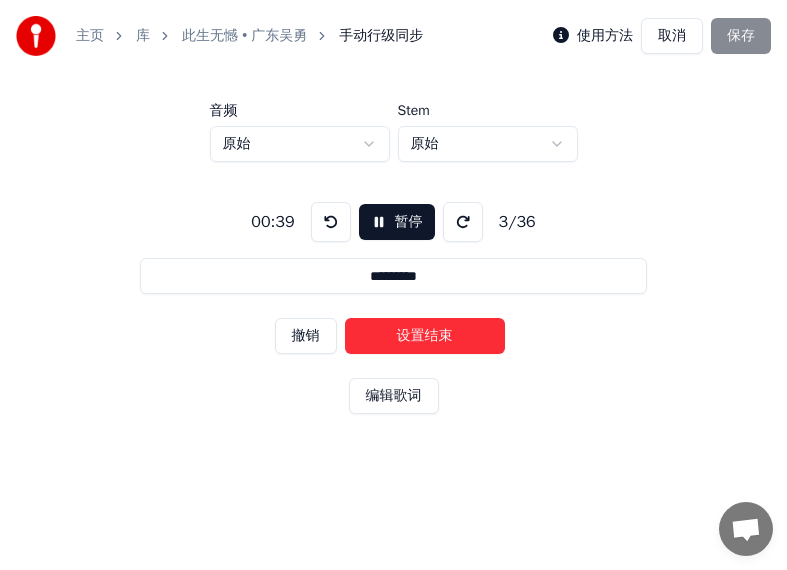click on "设置结束" at bounding box center [425, 336] 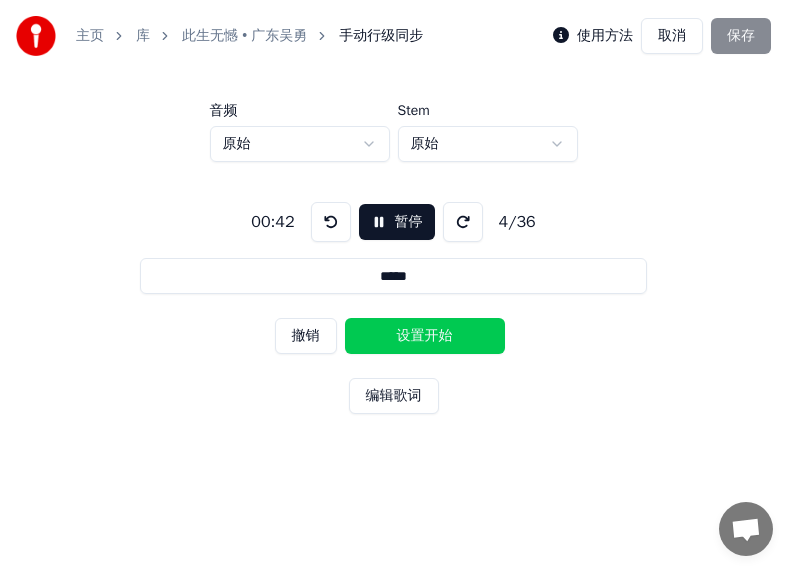 click on "设置开始" at bounding box center (425, 336) 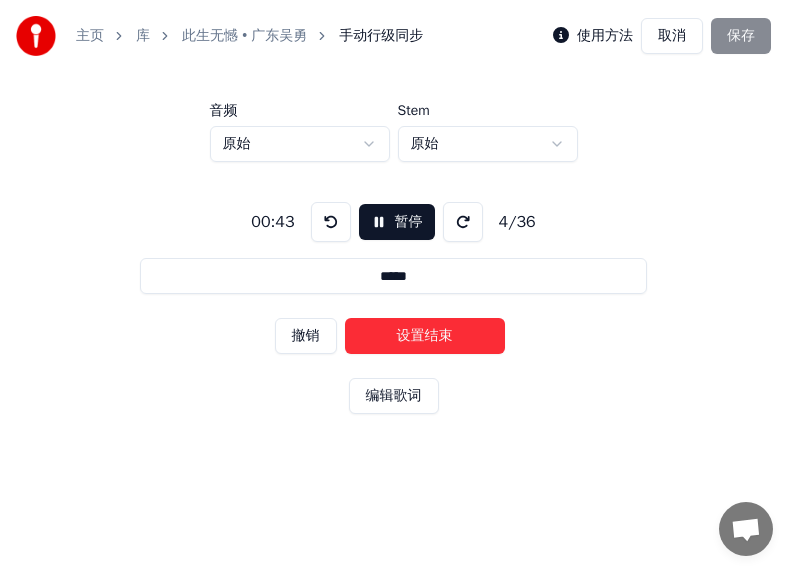 click on "设置结束" at bounding box center (425, 336) 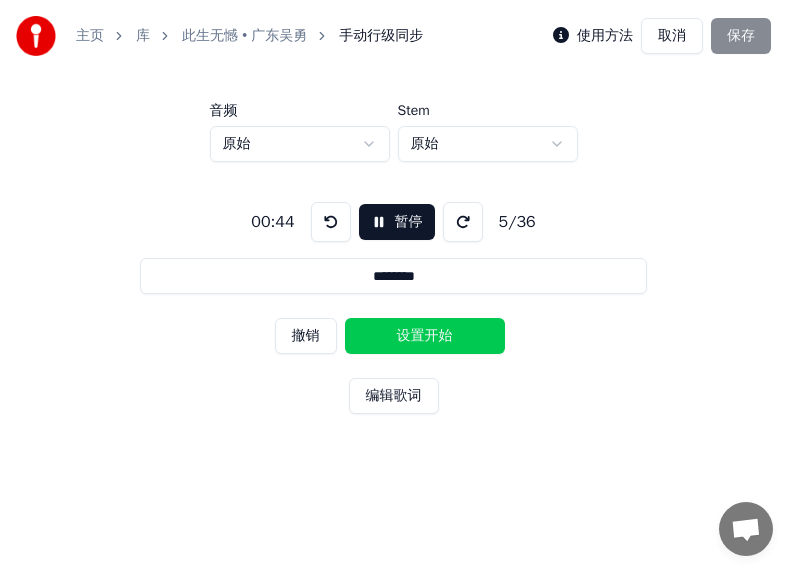 click on "设置开始" at bounding box center [425, 336] 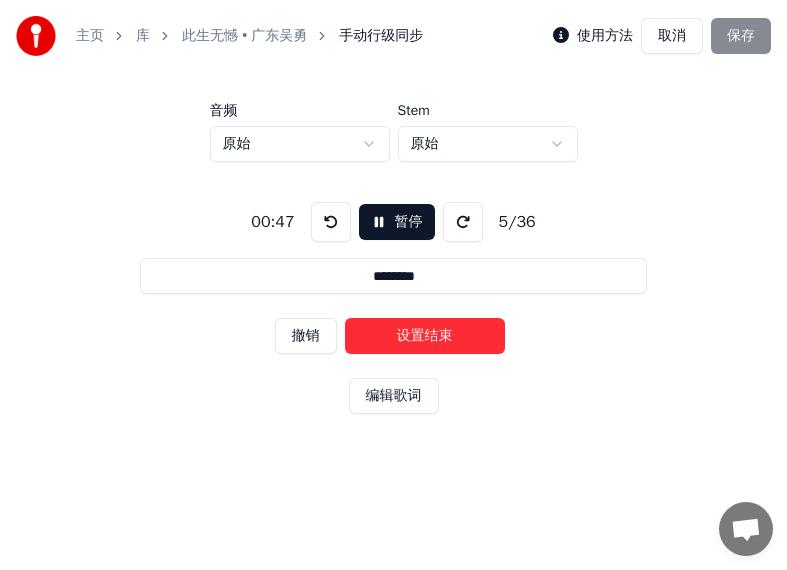 click on "设置结束" at bounding box center (425, 336) 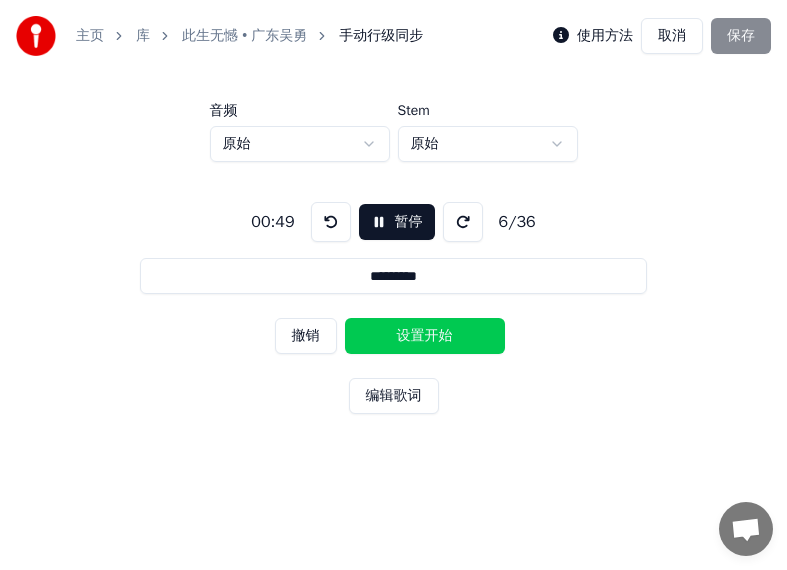 click on "设置开始" at bounding box center [425, 336] 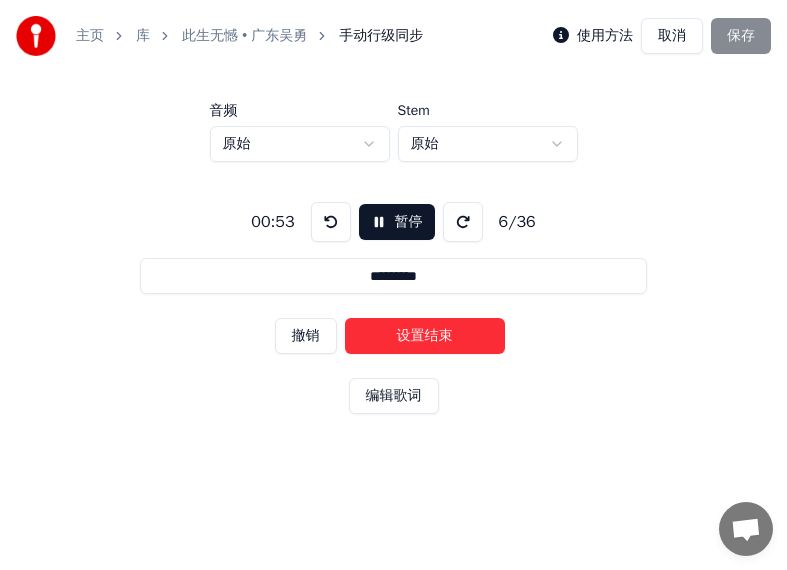 click on "设置结束" at bounding box center [425, 336] 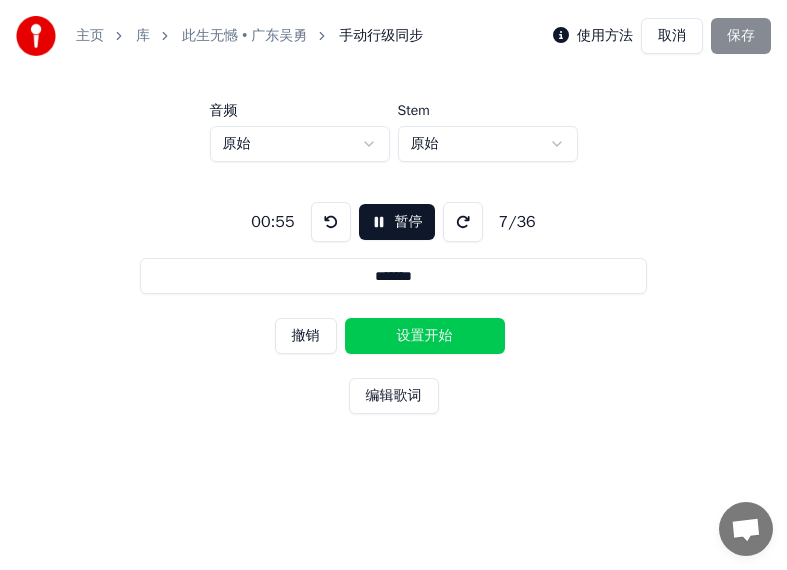 click on "设置开始" at bounding box center [425, 336] 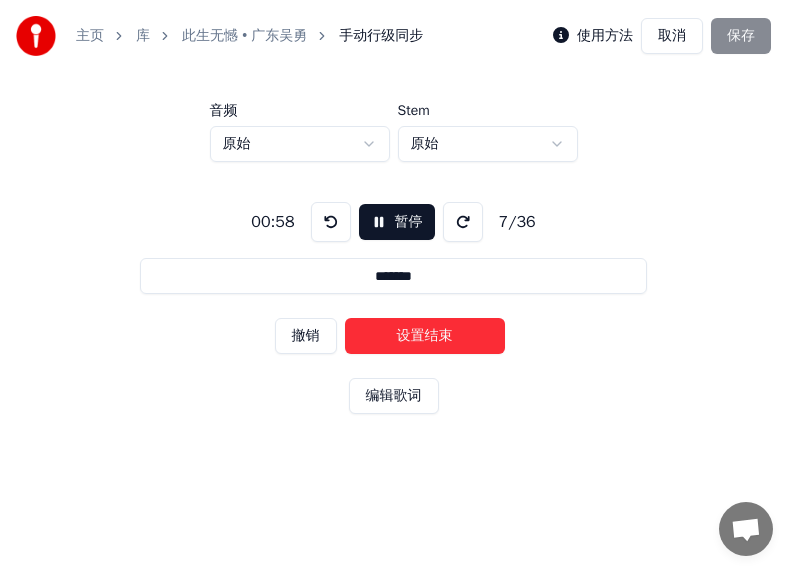click on "设置结束" at bounding box center [425, 336] 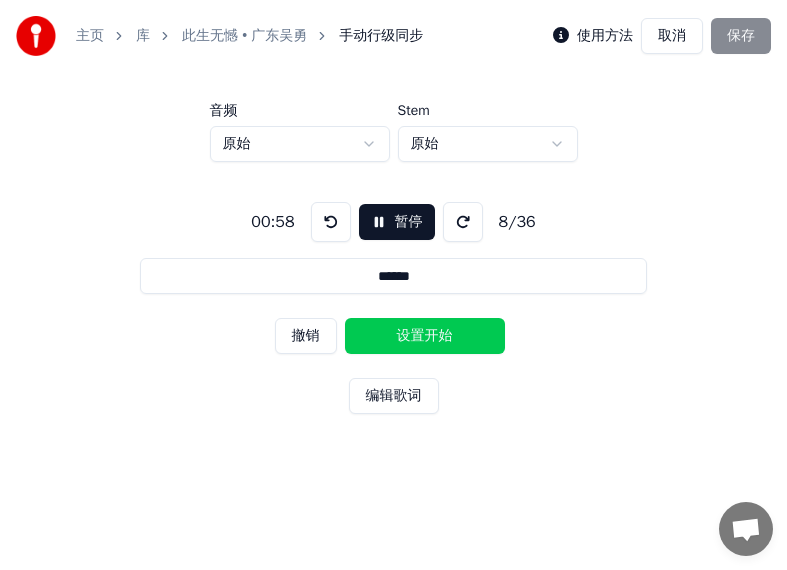 click on "设置开始" at bounding box center [425, 336] 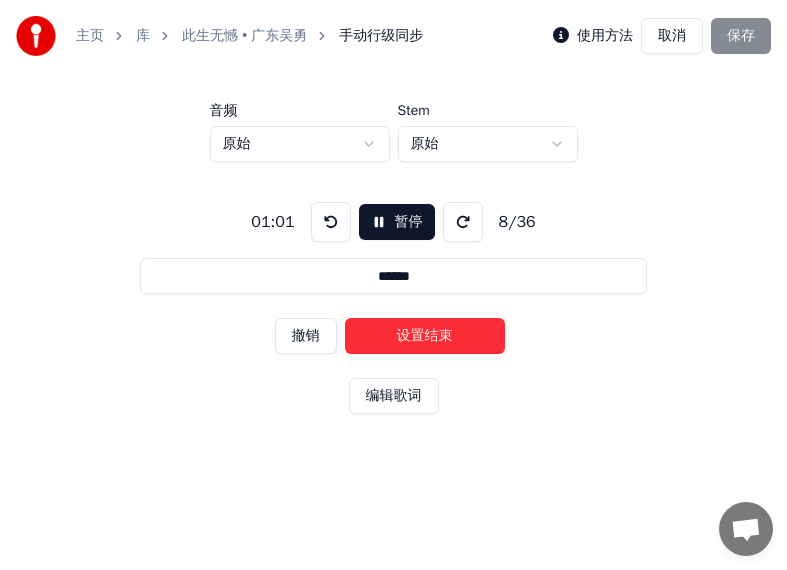 click on "设置结束" at bounding box center [425, 336] 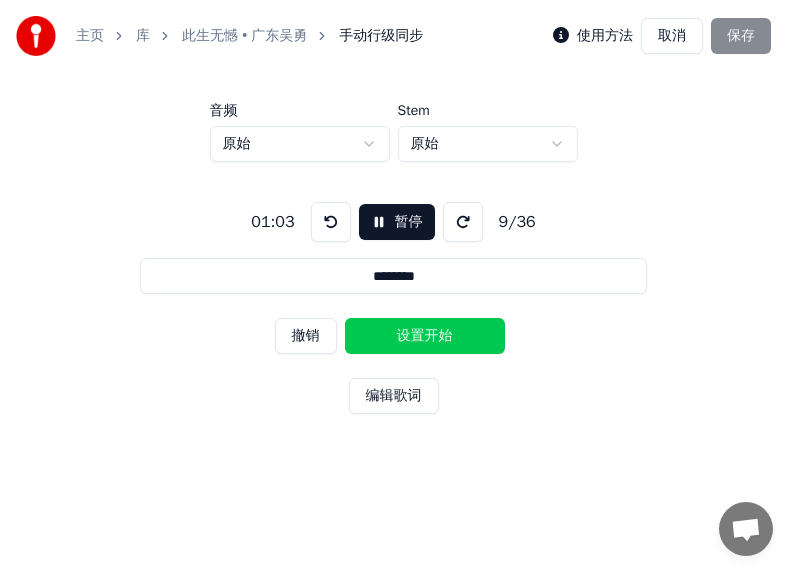 click on "设置开始" at bounding box center [425, 336] 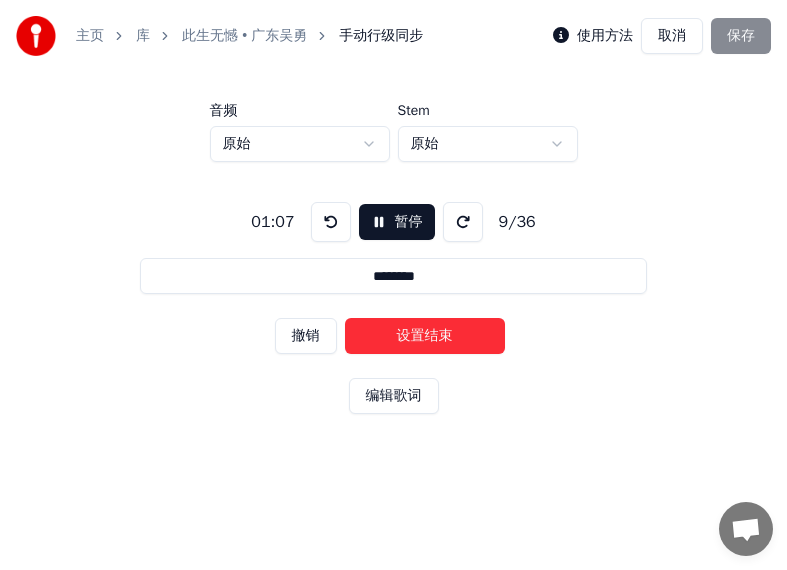 click on "设置结束" at bounding box center (425, 336) 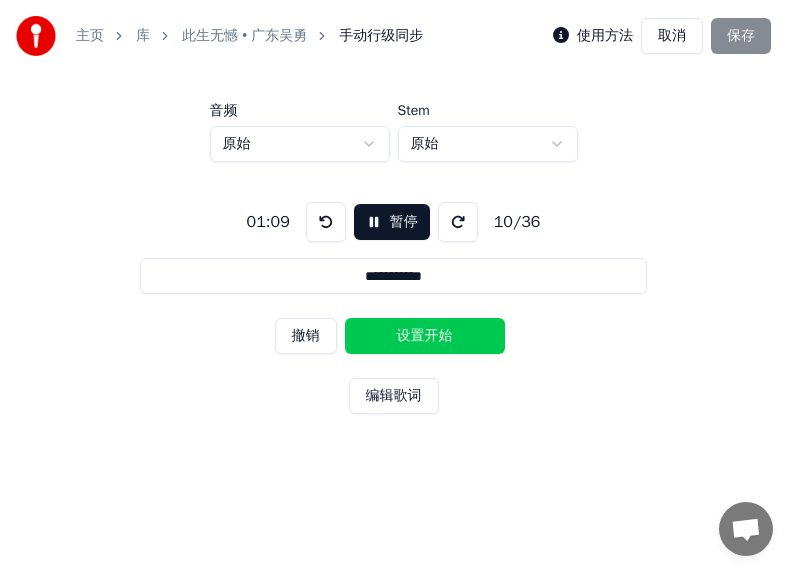 click on "设置开始" at bounding box center [425, 336] 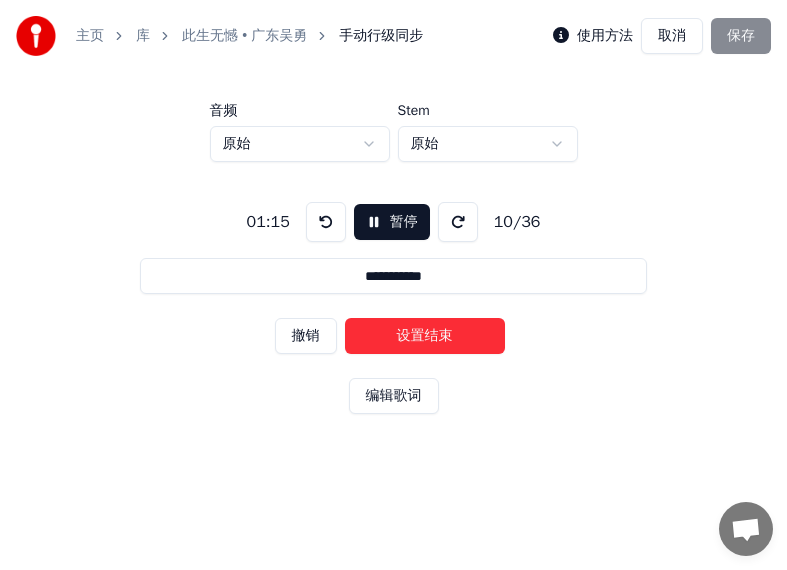 click on "设置结束" at bounding box center (425, 336) 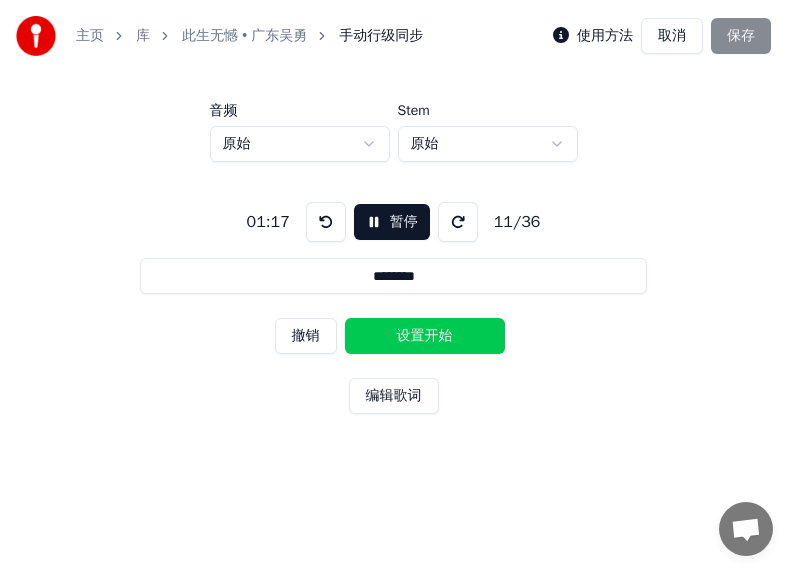 click on "设置开始" at bounding box center (425, 336) 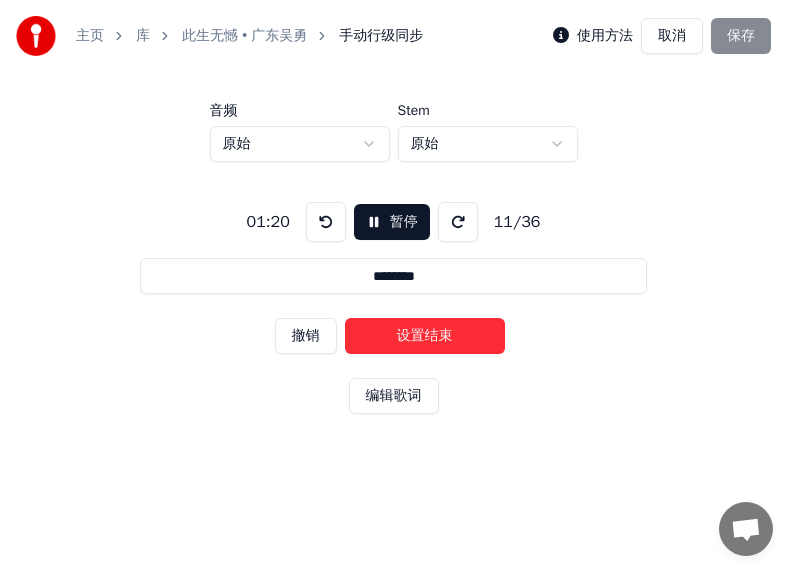 click on "设置结束" at bounding box center [425, 336] 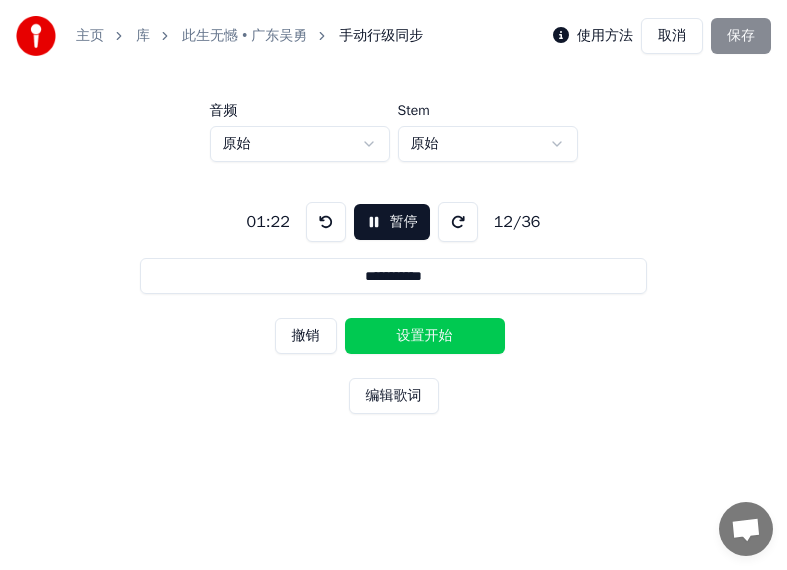 click on "设置开始" at bounding box center [425, 336] 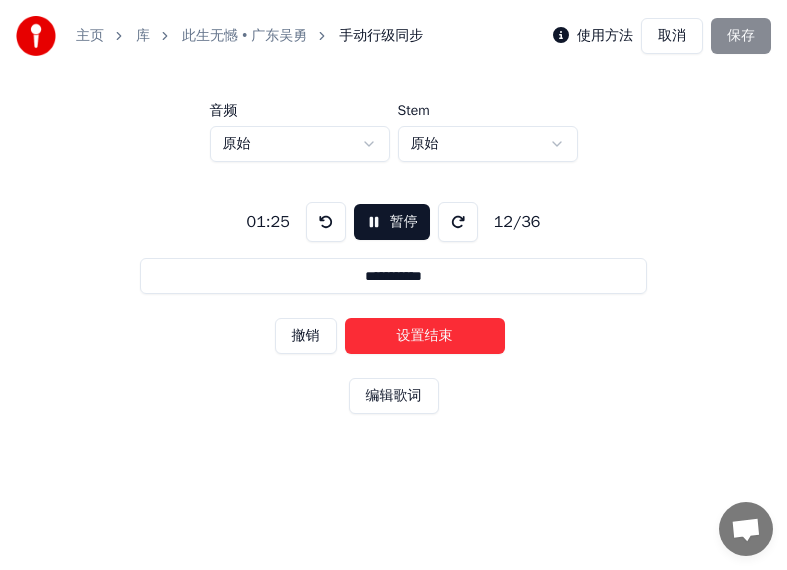 click on "设置结束" at bounding box center (425, 336) 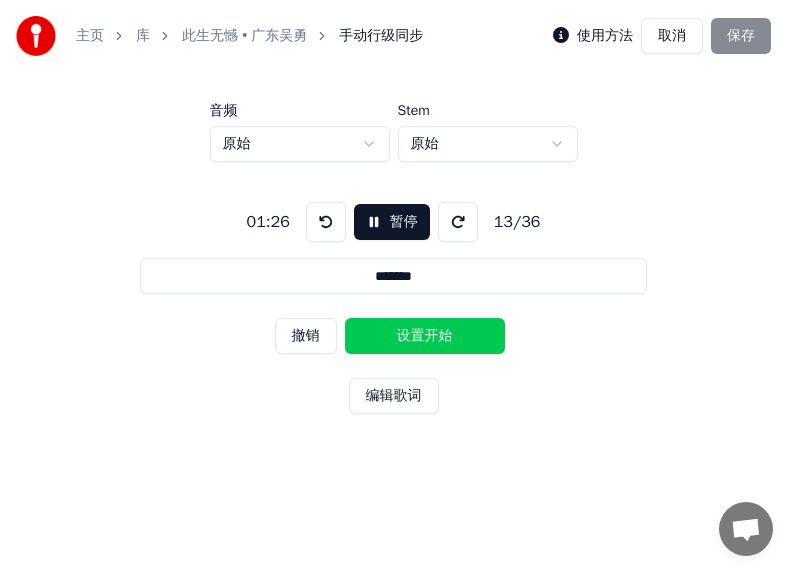click on "设置开始" at bounding box center (425, 336) 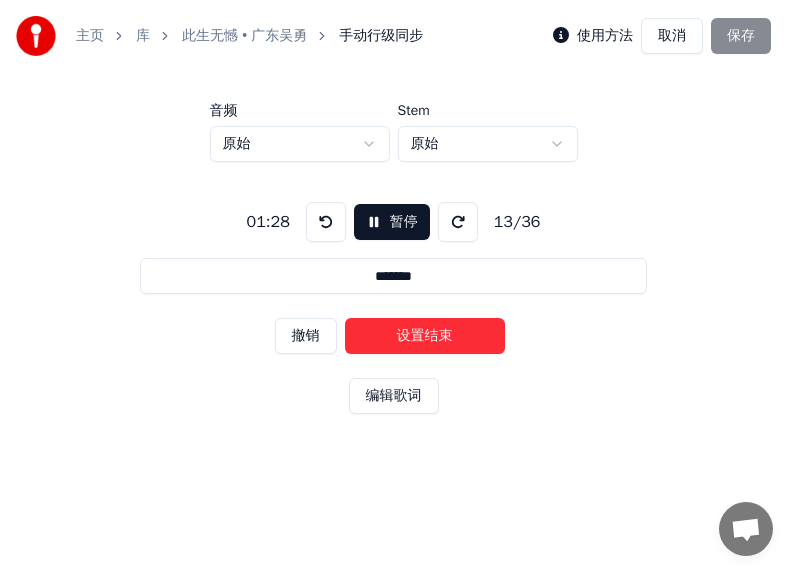 click on "设置结束" at bounding box center [425, 336] 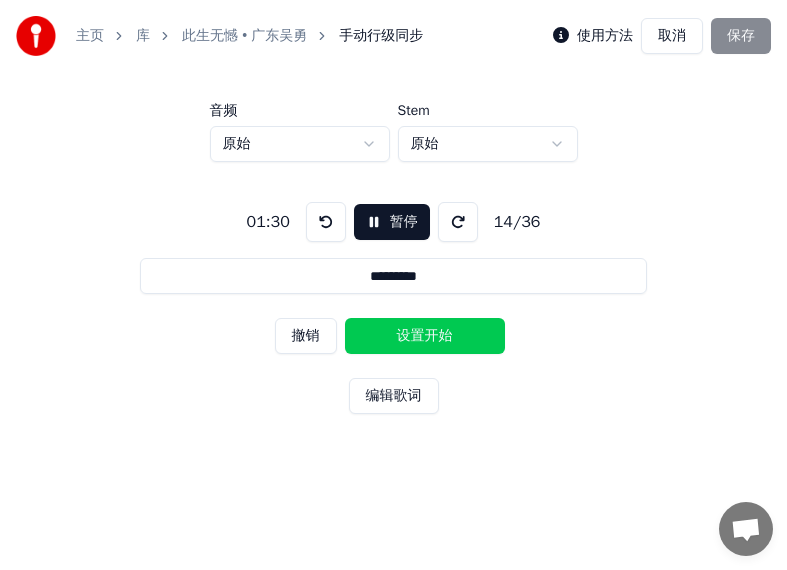 click on "设置开始" at bounding box center (425, 336) 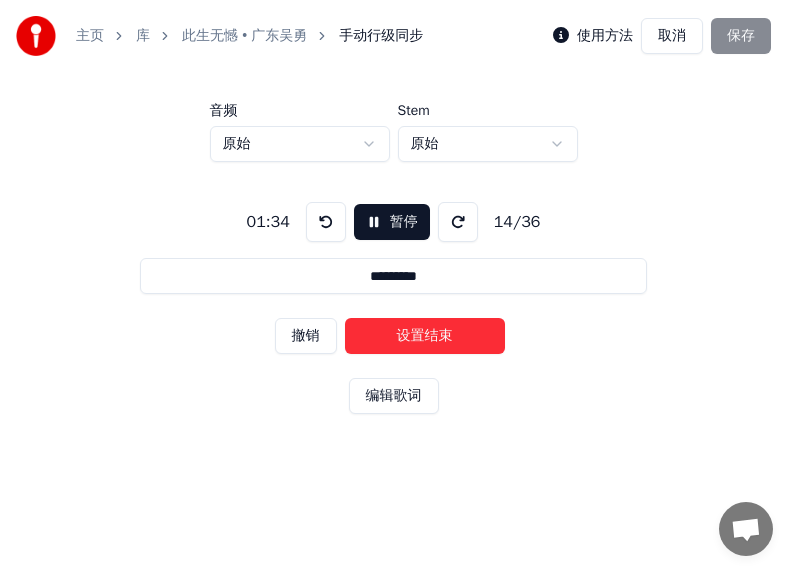 click on "设置结束" at bounding box center [425, 336] 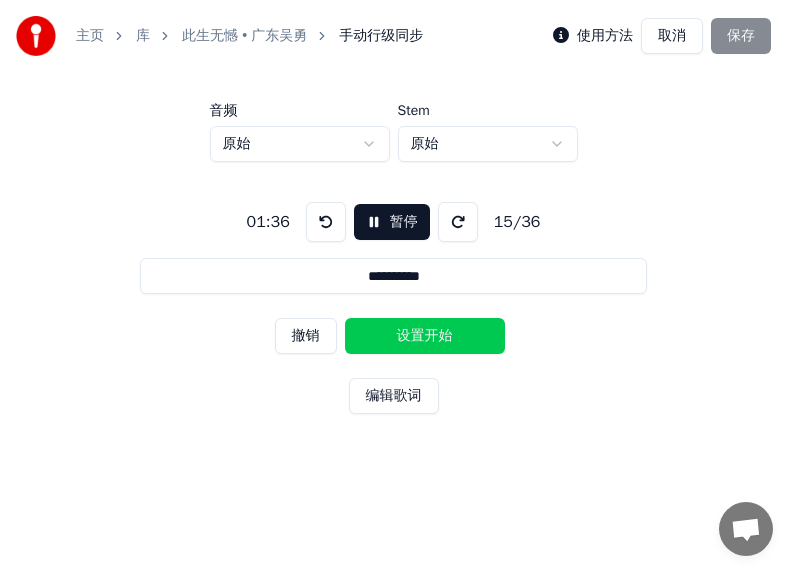 click on "设置开始" at bounding box center [425, 336] 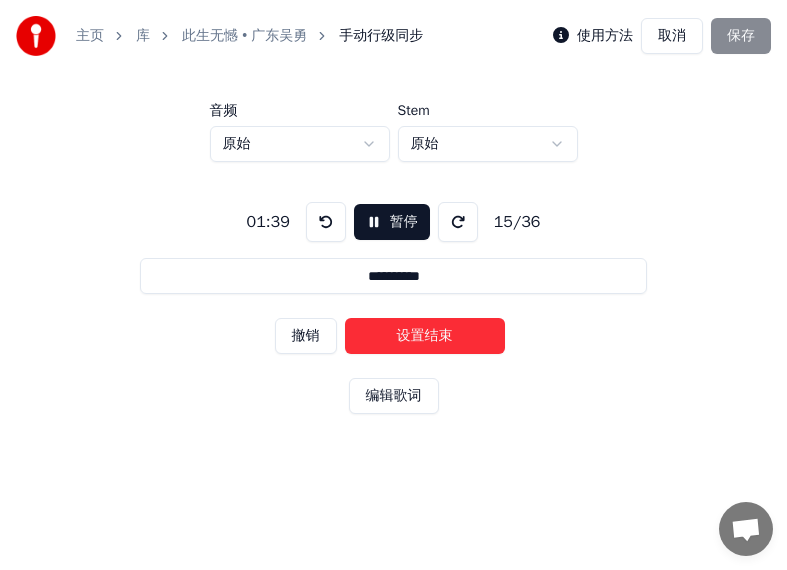 click on "设置结束" at bounding box center [425, 336] 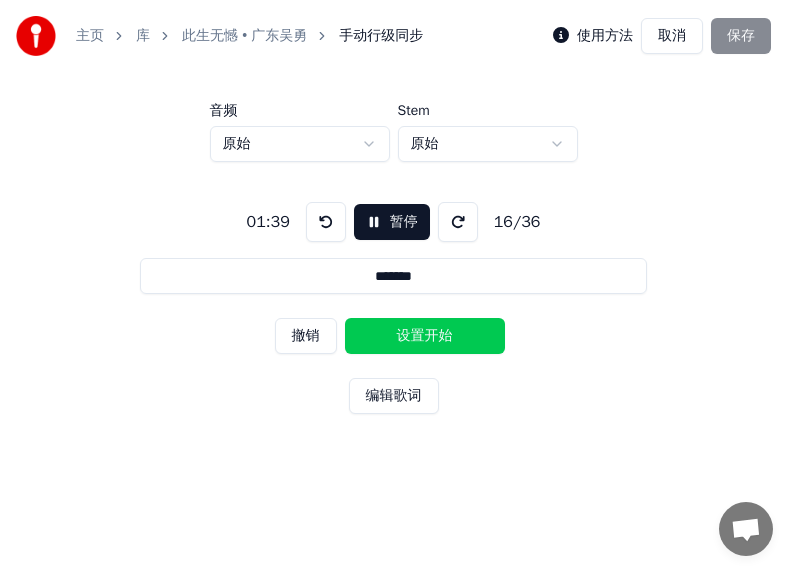 click on "设置开始" at bounding box center [425, 336] 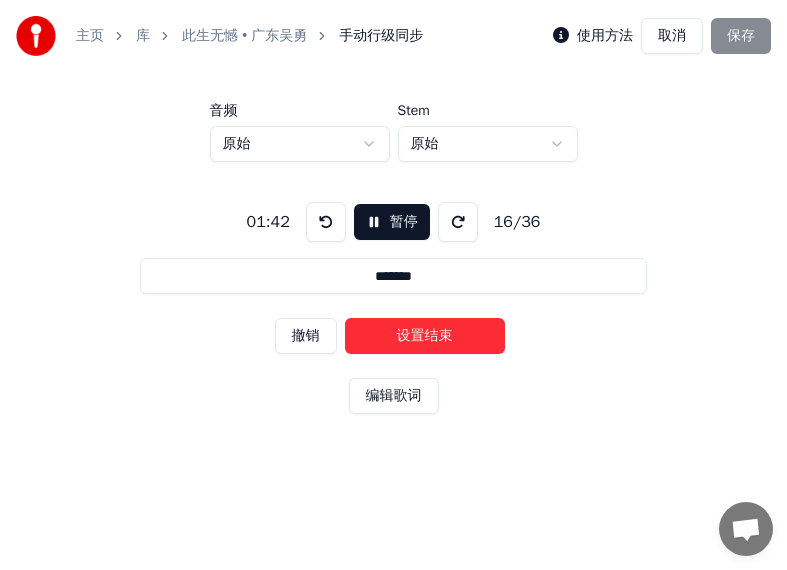 click on "设置结束" at bounding box center (425, 336) 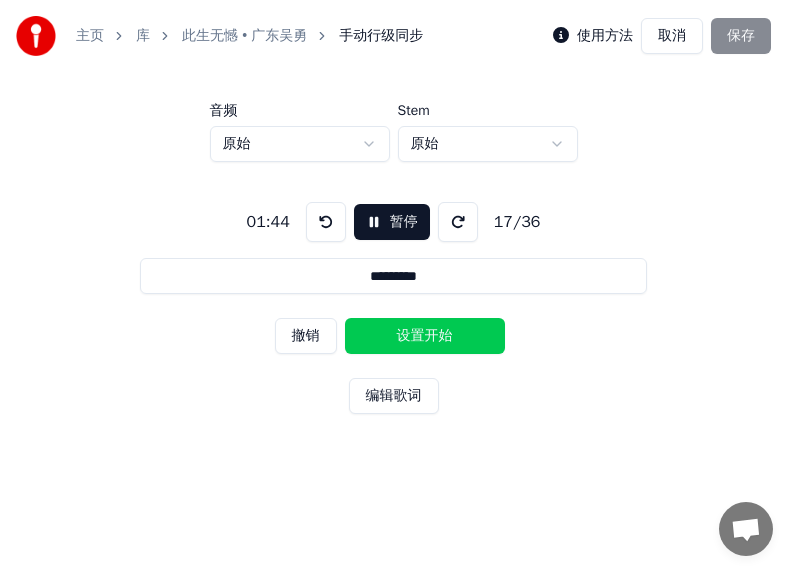 click on "设置开始" at bounding box center [425, 336] 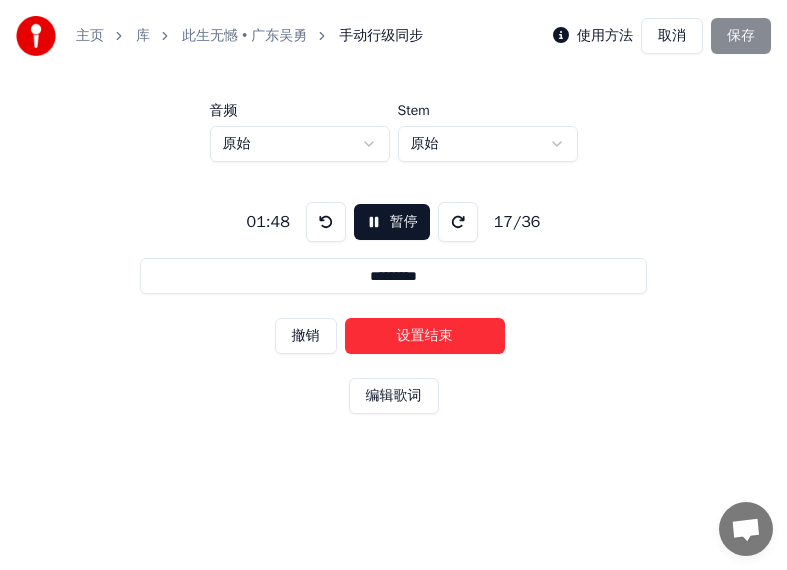 click on "设置结束" at bounding box center (425, 336) 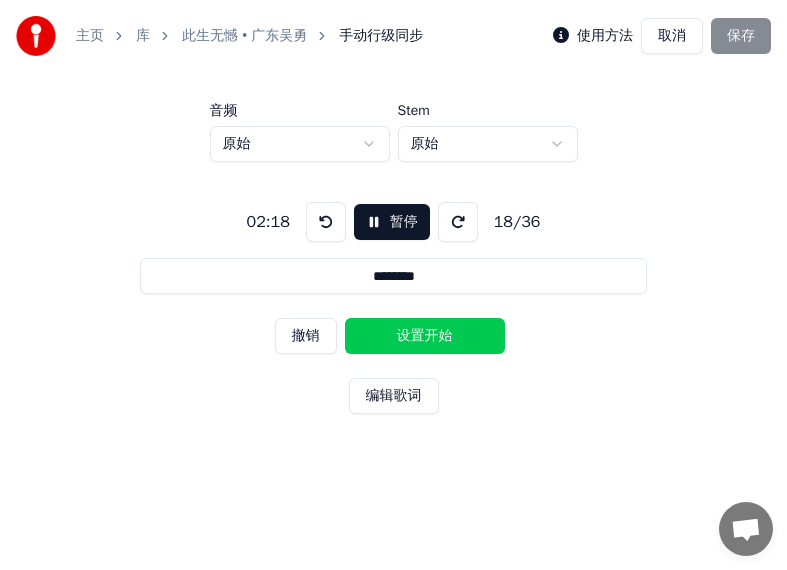 click on "设置开始" at bounding box center (425, 336) 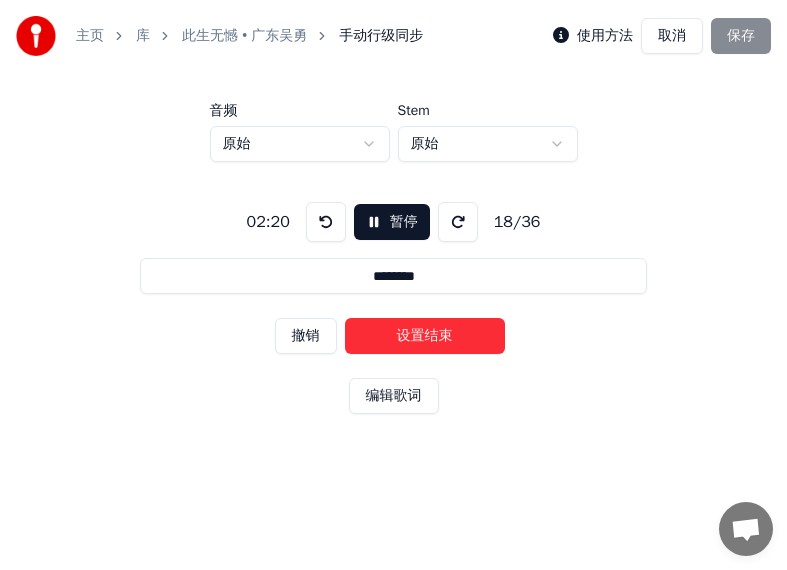 click on "设置结束" at bounding box center (425, 336) 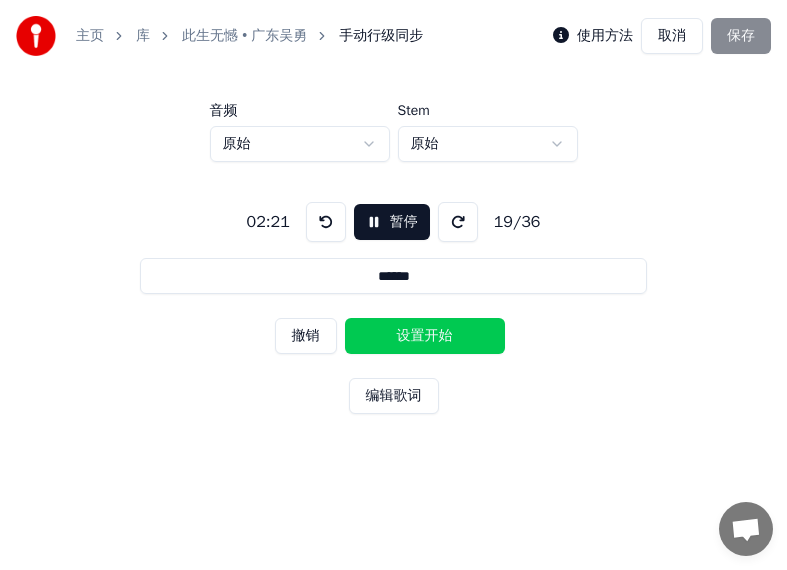 click on "设置开始" at bounding box center [425, 336] 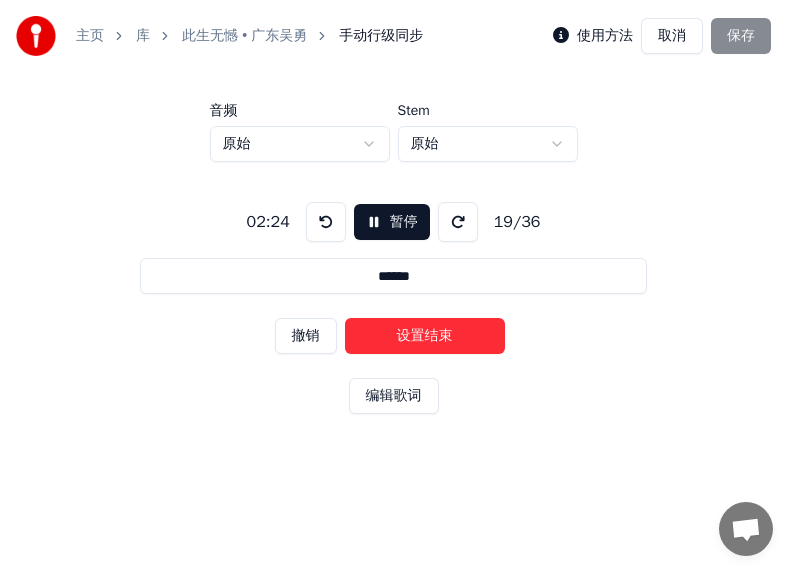 click on "设置结束" at bounding box center [425, 336] 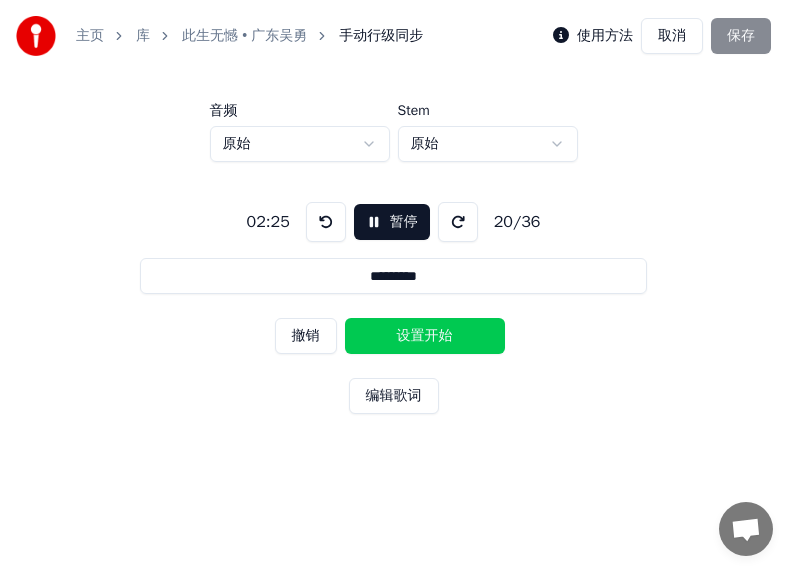 click on "设置开始" at bounding box center (425, 336) 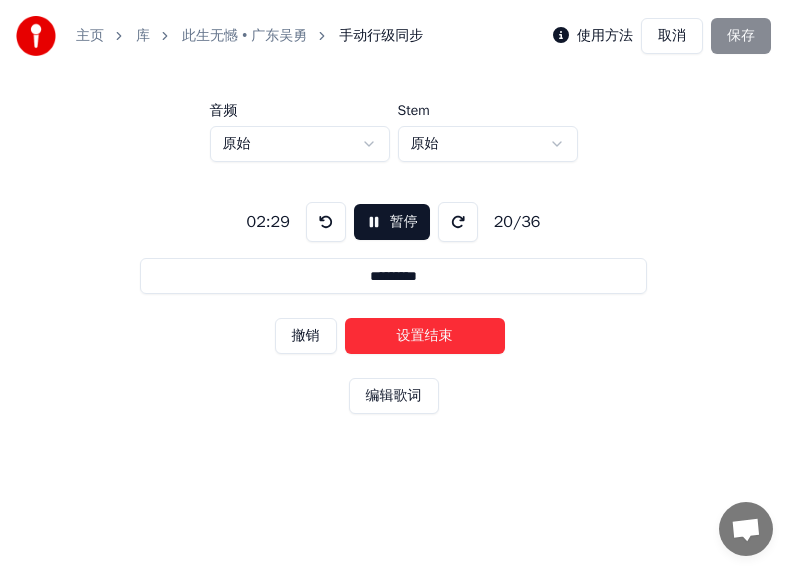 click on "设置结束" at bounding box center [425, 336] 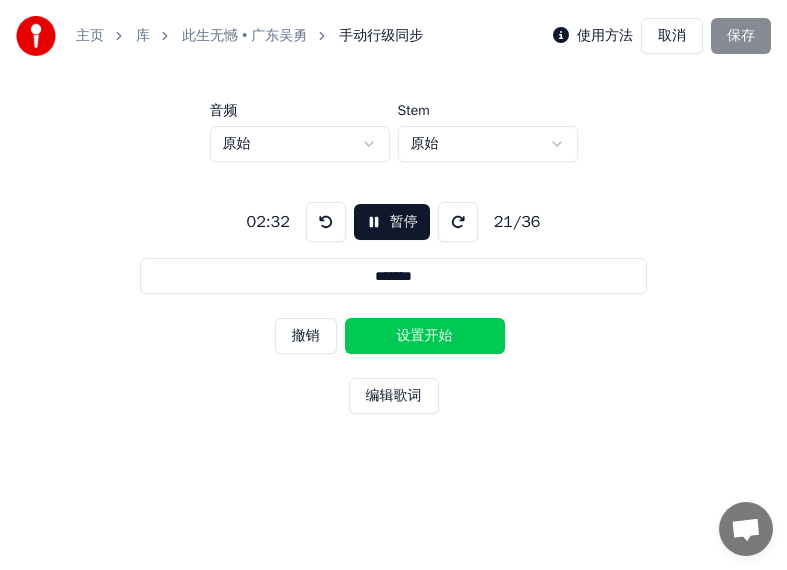 click on "设置开始" at bounding box center [425, 336] 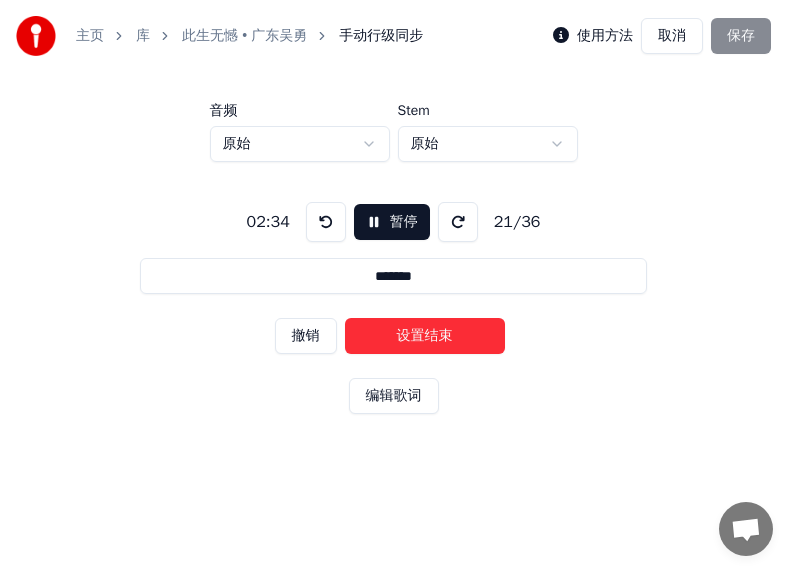 click on "设置结束" at bounding box center [425, 336] 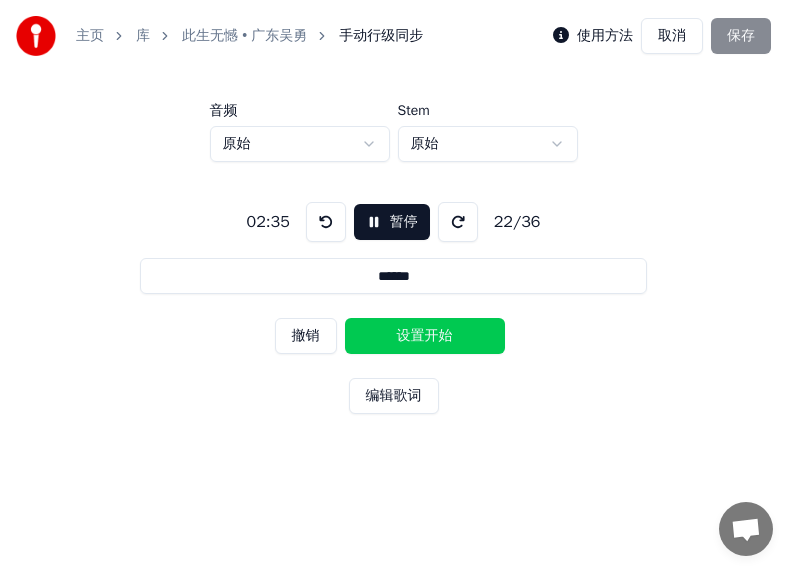 click on "设置开始" at bounding box center [425, 336] 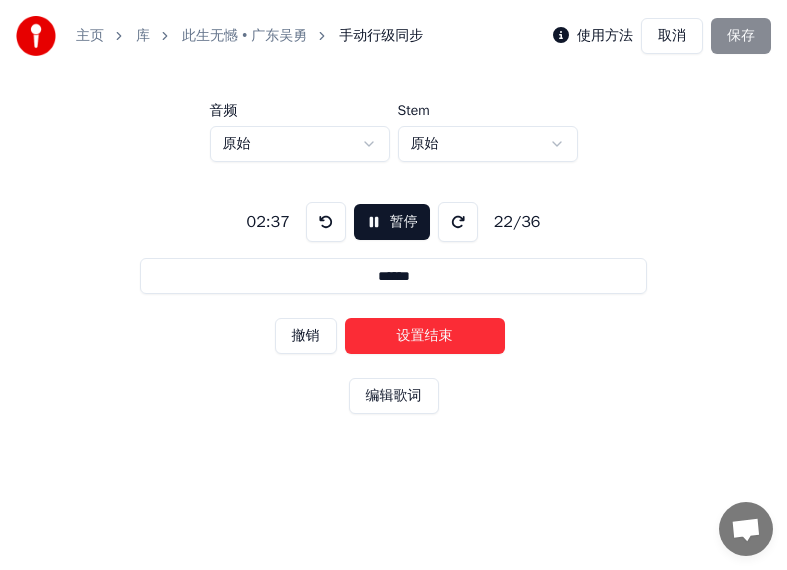 click on "设置结束" at bounding box center (425, 336) 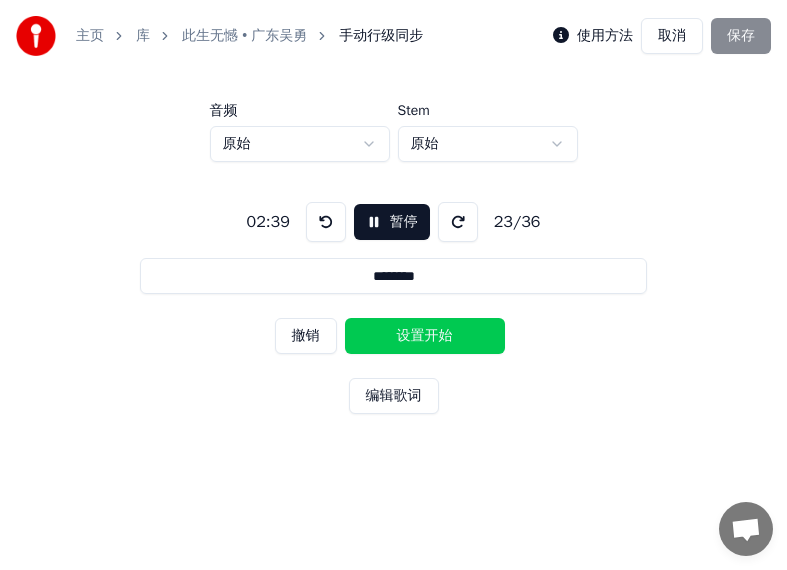 click on "设置开始" at bounding box center (425, 336) 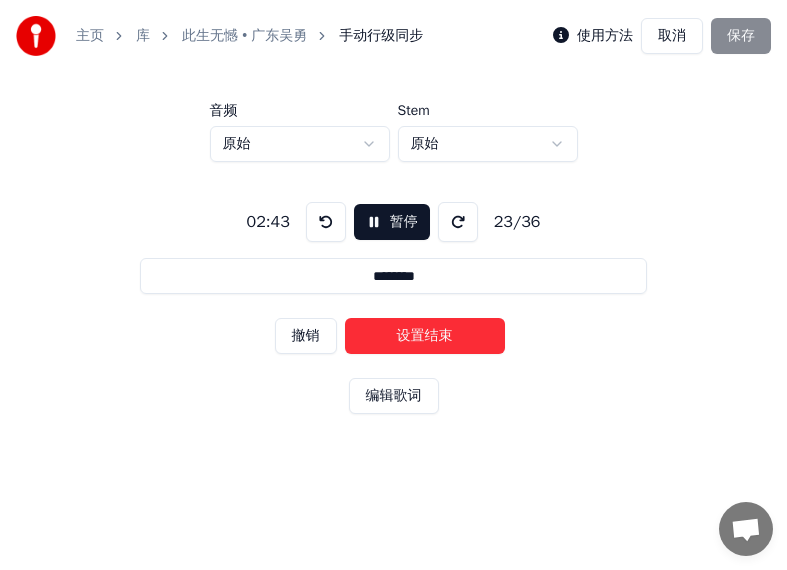 click on "设置结束" at bounding box center [425, 336] 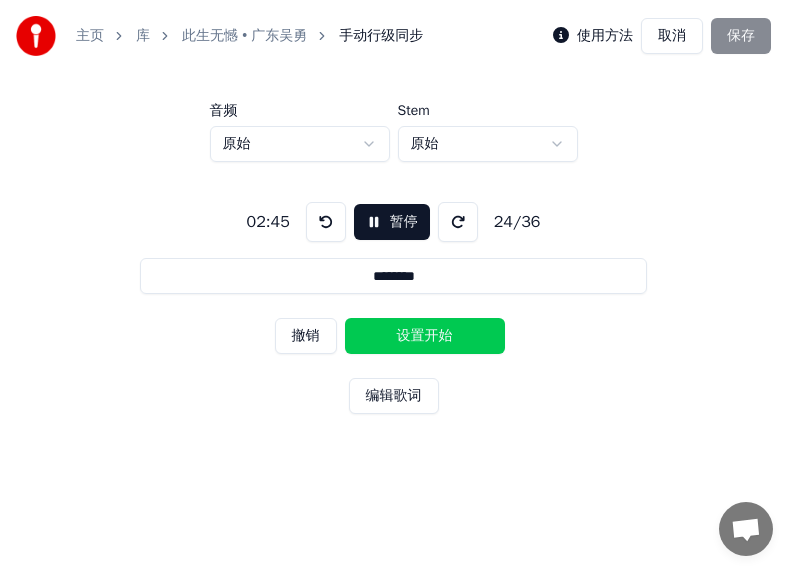 click on "设置开始" at bounding box center [425, 336] 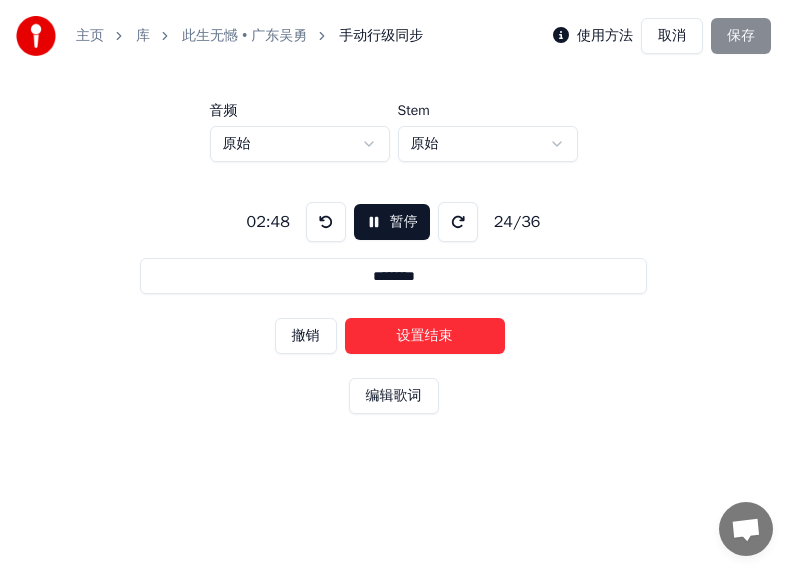 click on "设置结束" at bounding box center [425, 336] 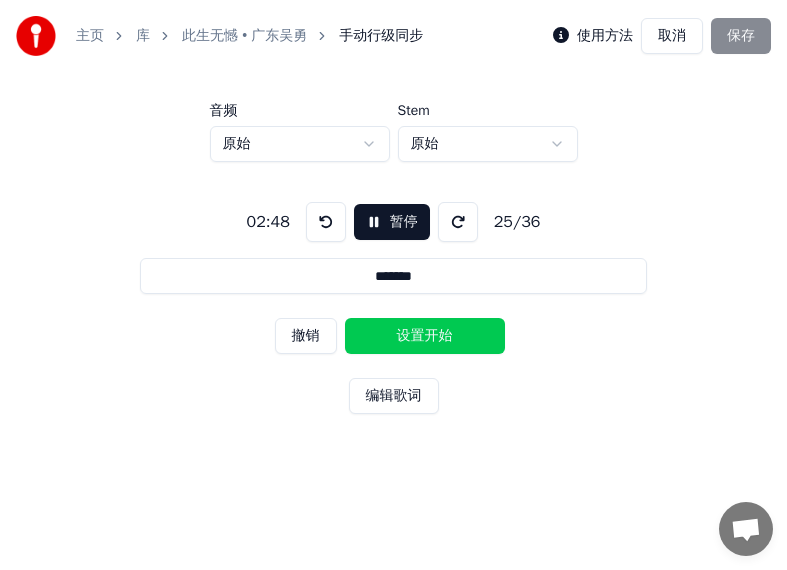 click on "设置开始" at bounding box center [425, 336] 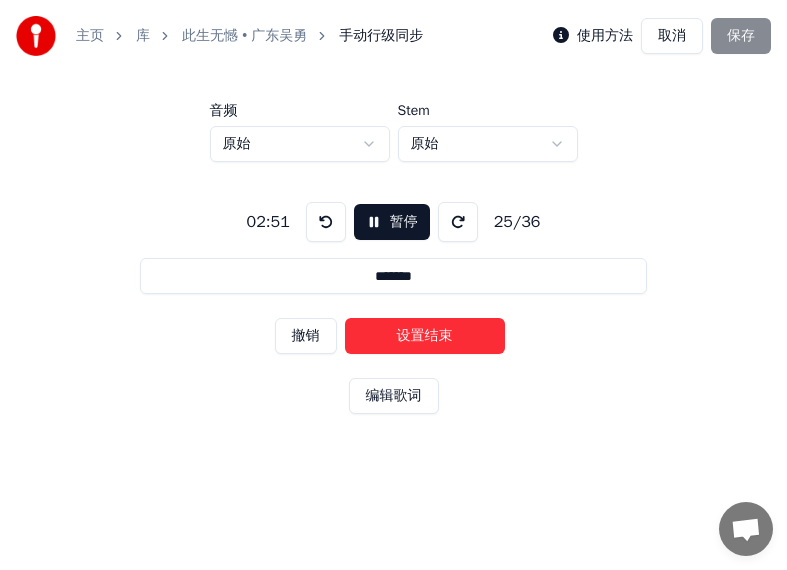 click on "设置结束" at bounding box center [425, 336] 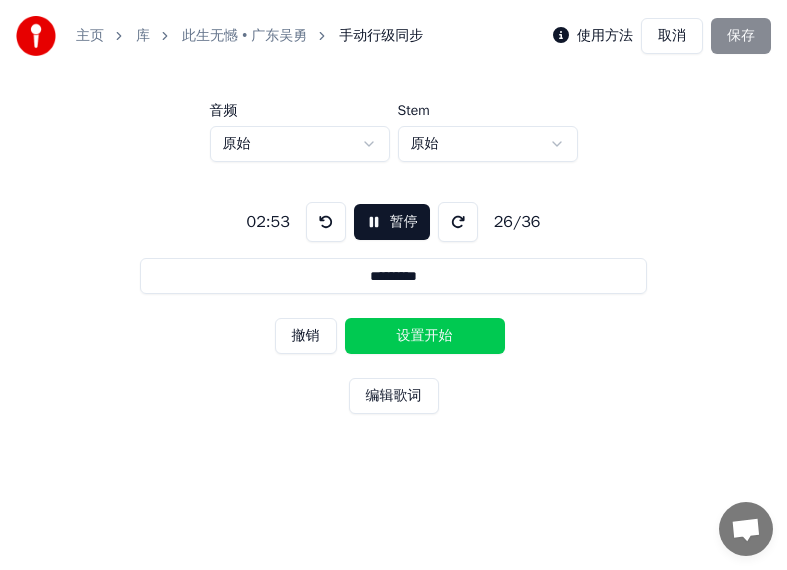 click on "设置开始" at bounding box center [425, 336] 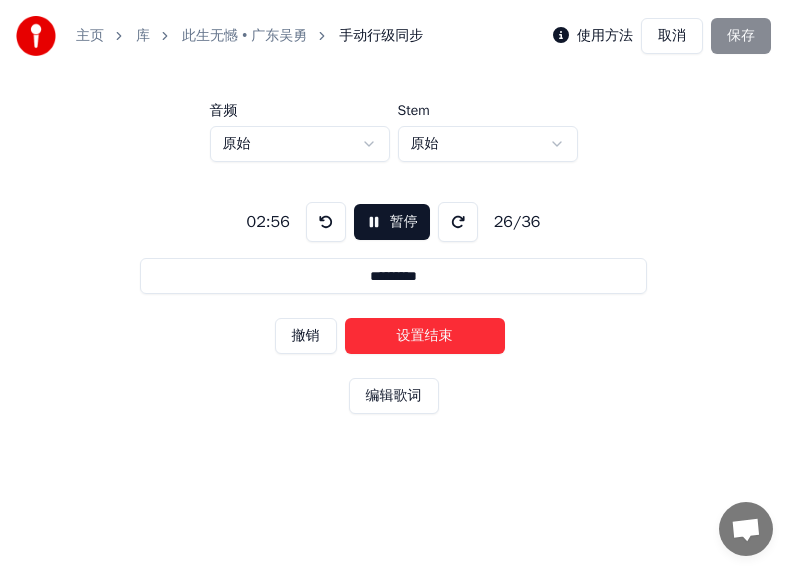 click on "设置结束" at bounding box center (425, 336) 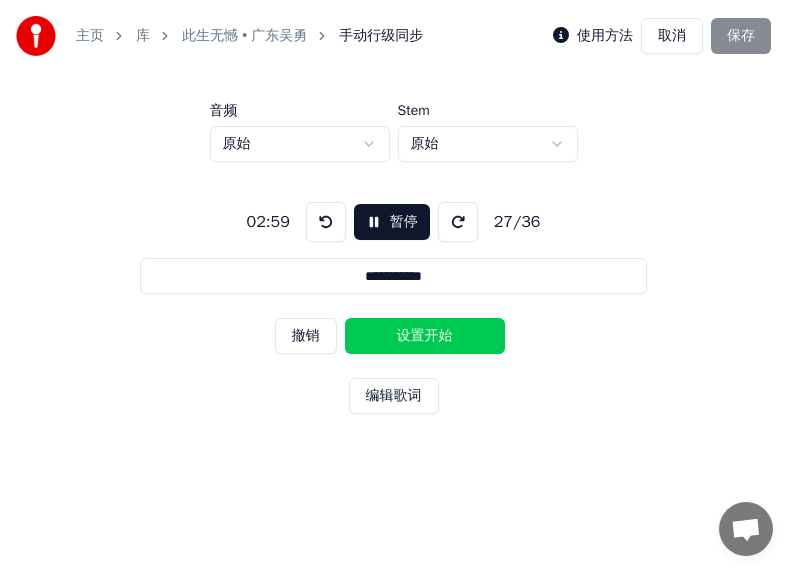 click on "设置开始" at bounding box center [425, 336] 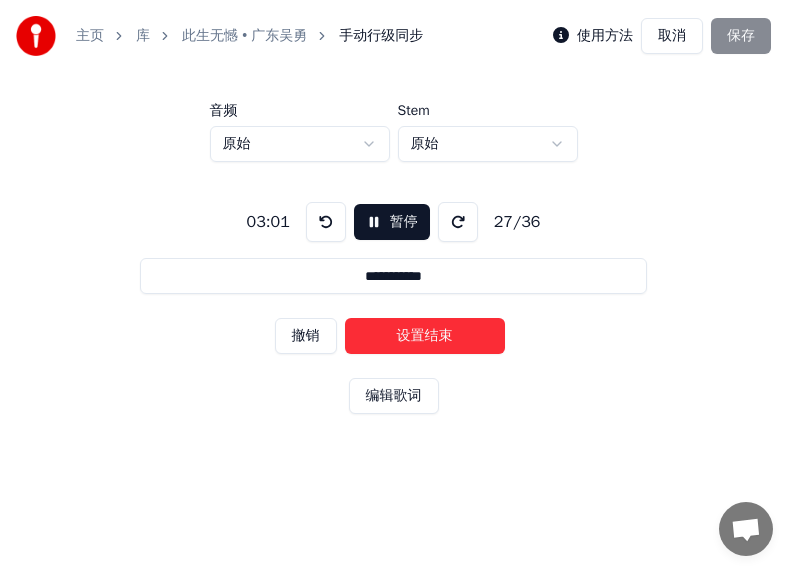 click on "设置结束" at bounding box center (425, 336) 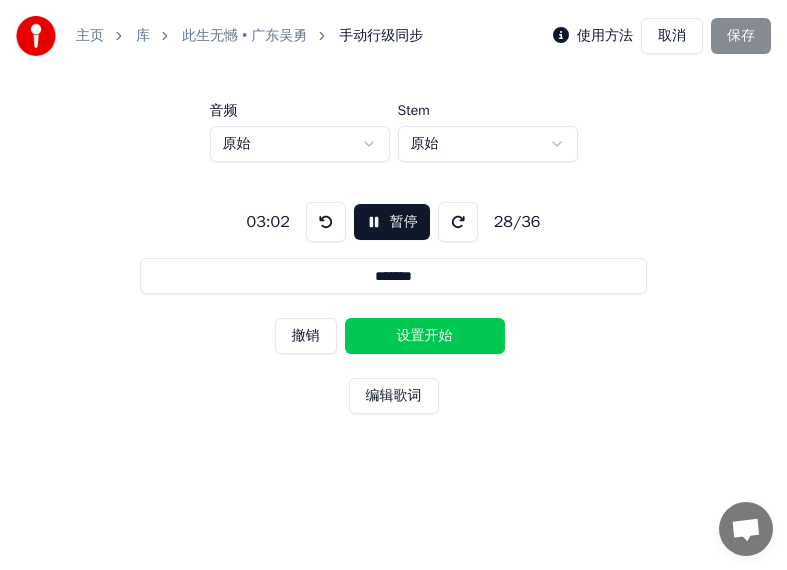 click on "设置开始" at bounding box center (425, 336) 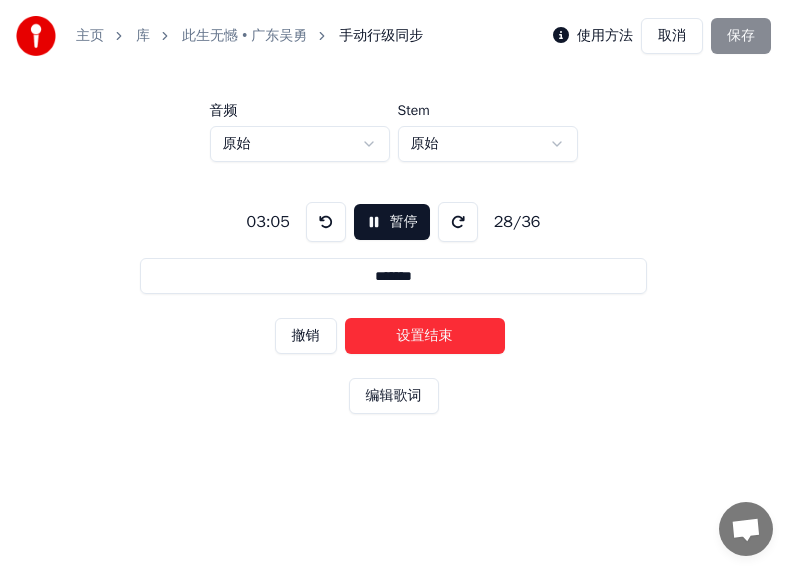 click on "设置结束" at bounding box center (425, 336) 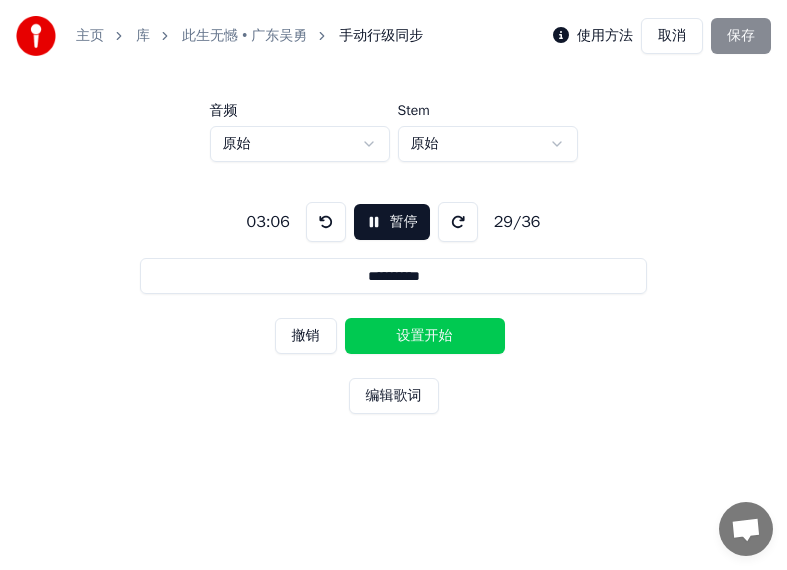 click on "设置开始" at bounding box center (425, 336) 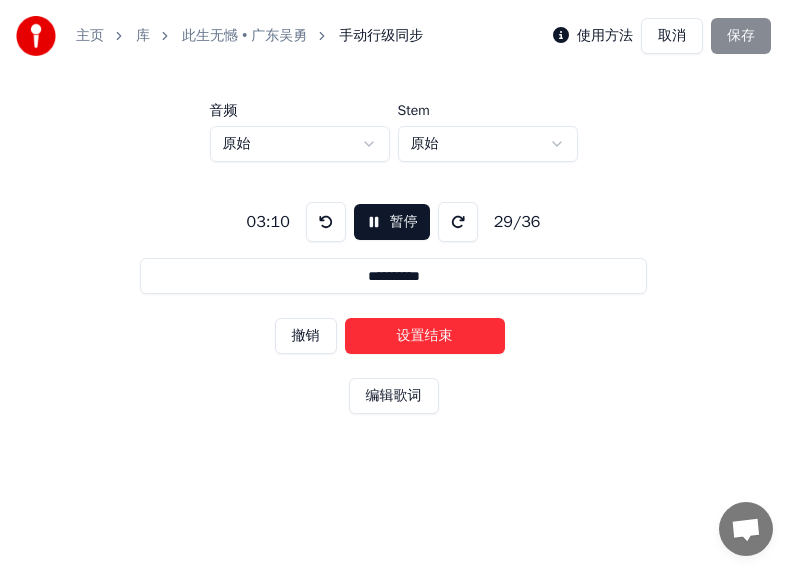 click on "设置结束" at bounding box center (425, 336) 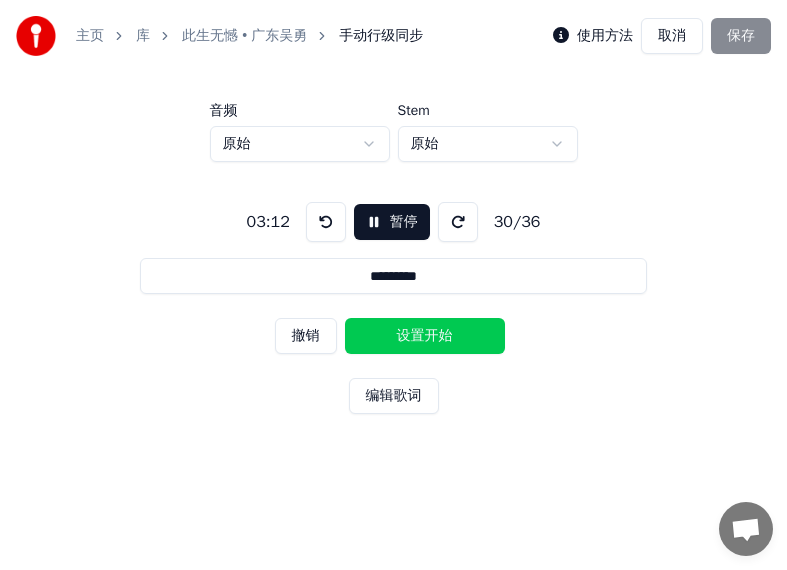 click on "设置开始" at bounding box center [425, 336] 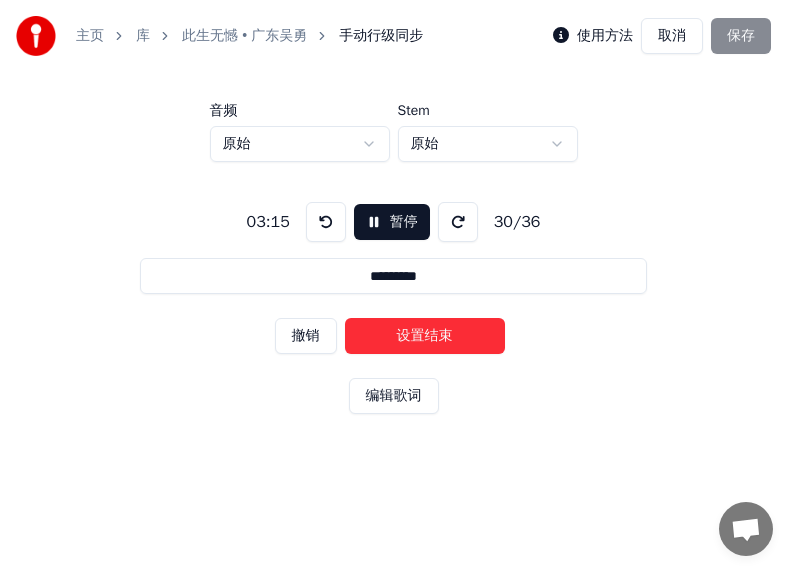 click on "设置结束" at bounding box center [425, 336] 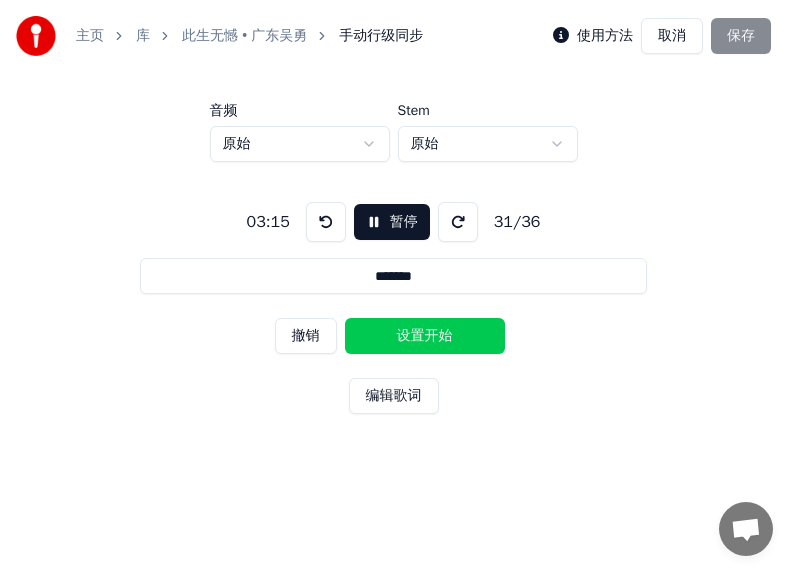 click on "设置开始" at bounding box center (425, 336) 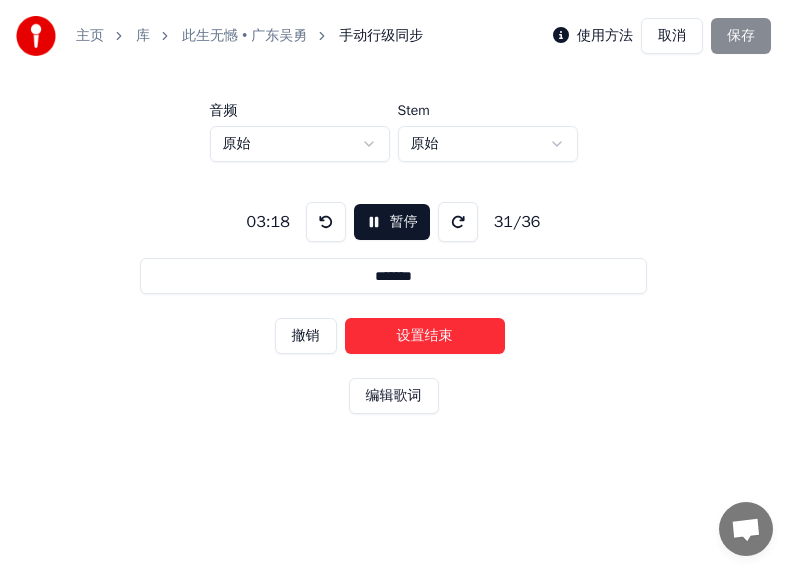 click on "设置结束" at bounding box center [425, 336] 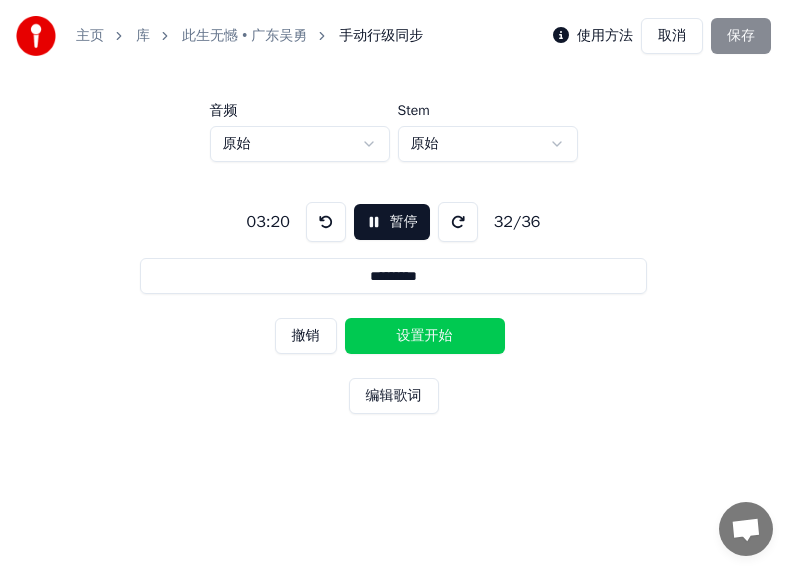 click on "设置开始" at bounding box center [425, 336] 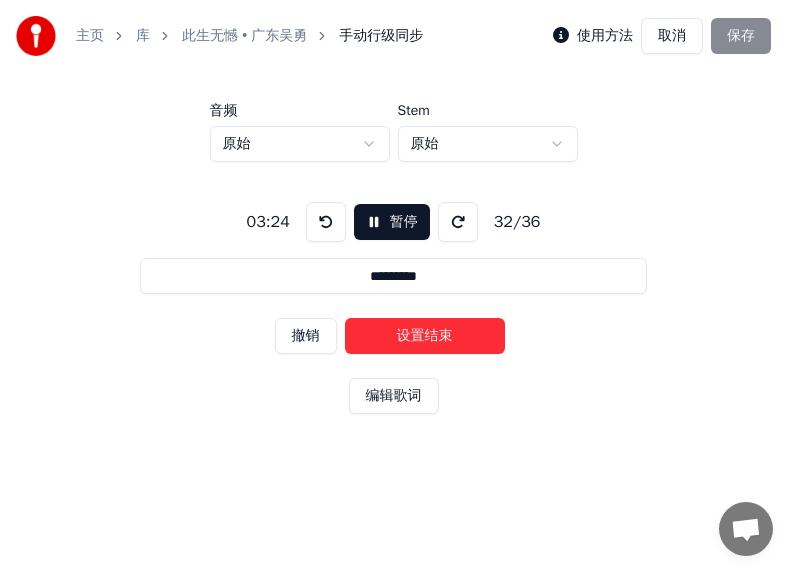click on "设置结束" at bounding box center [425, 336] 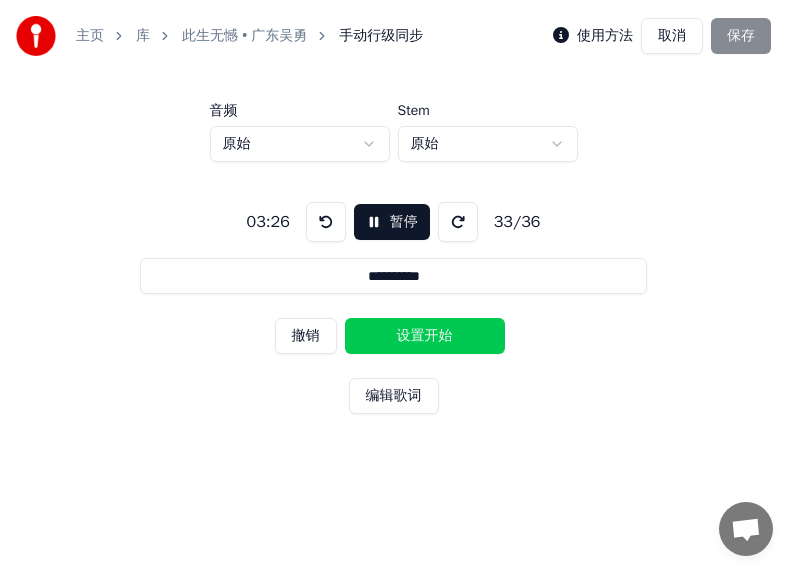 click on "设置开始" at bounding box center [425, 336] 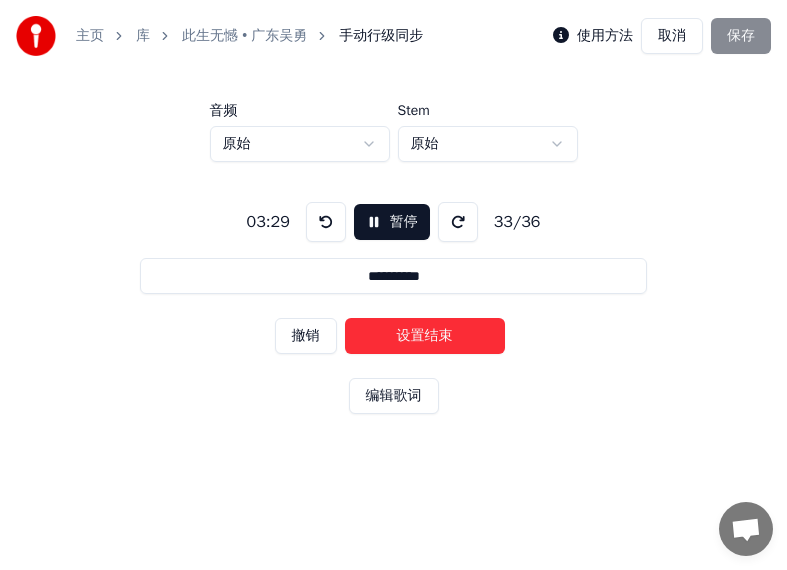 click on "设置结束" at bounding box center [425, 336] 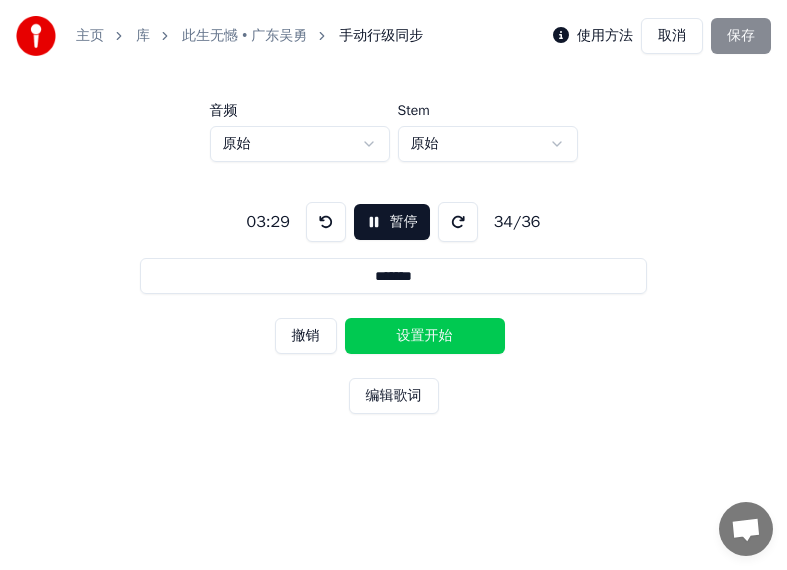click on "设置开始" at bounding box center (425, 336) 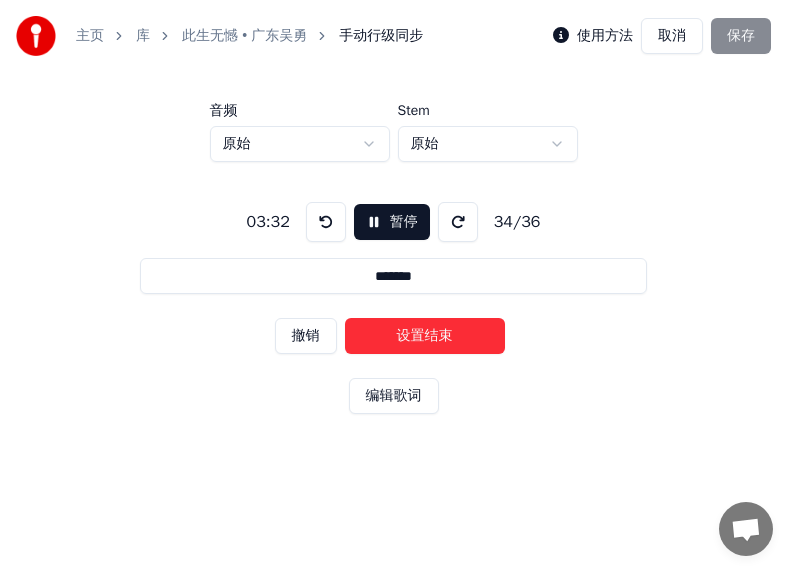 click on "设置结束" at bounding box center (425, 336) 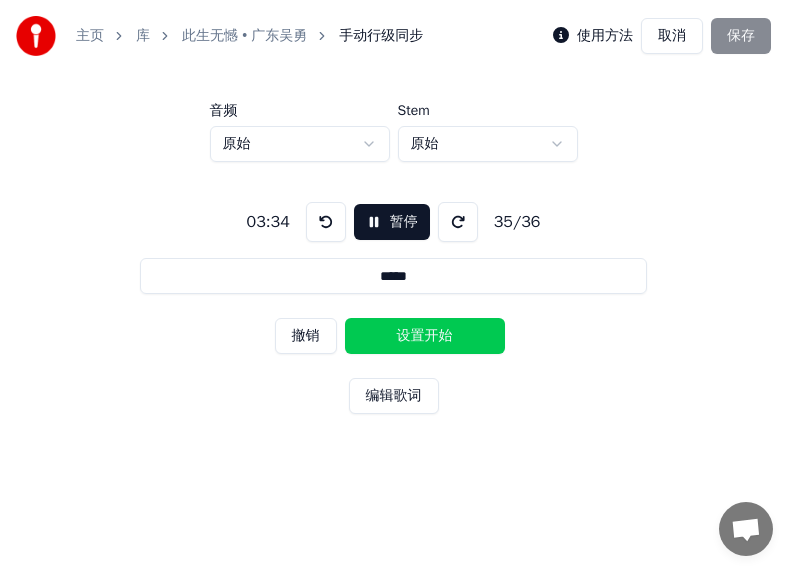 click on "设置开始" at bounding box center [425, 336] 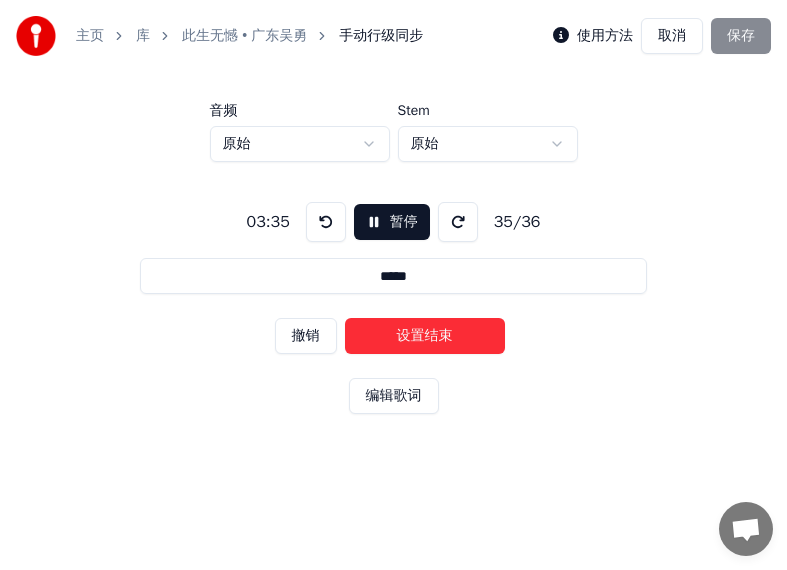 click on "设置结束" at bounding box center [425, 336] 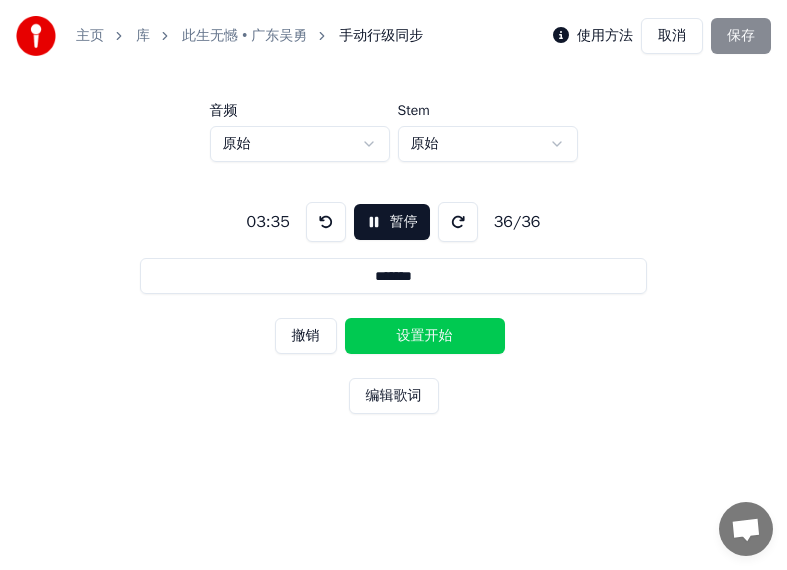 click on "设置开始" at bounding box center [425, 336] 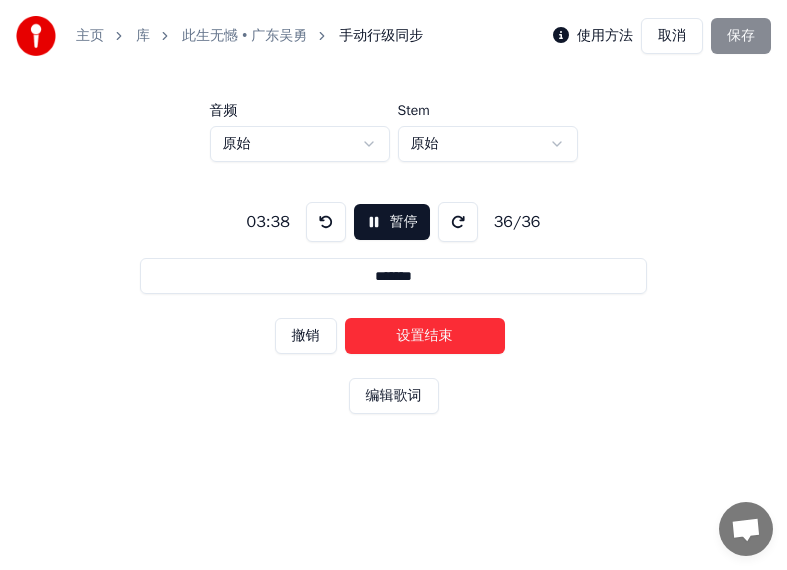 click on "设置结束" at bounding box center [425, 336] 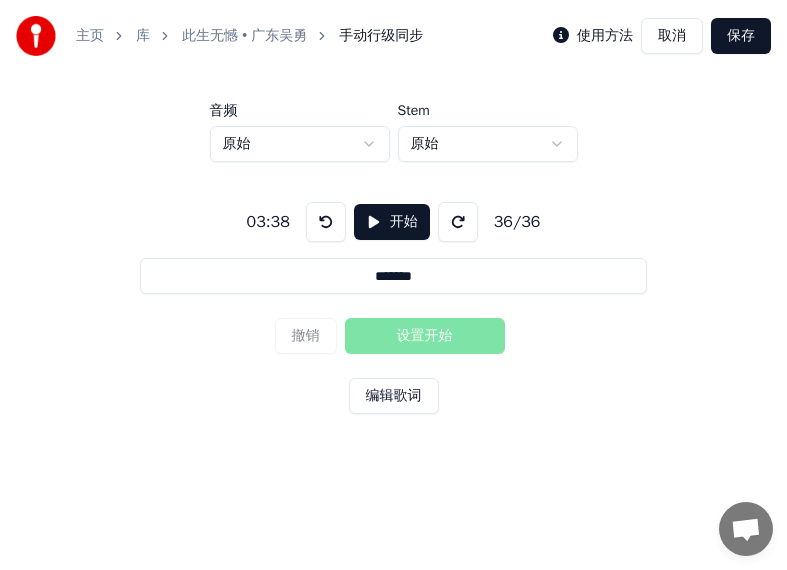 click on "保存" at bounding box center [741, 36] 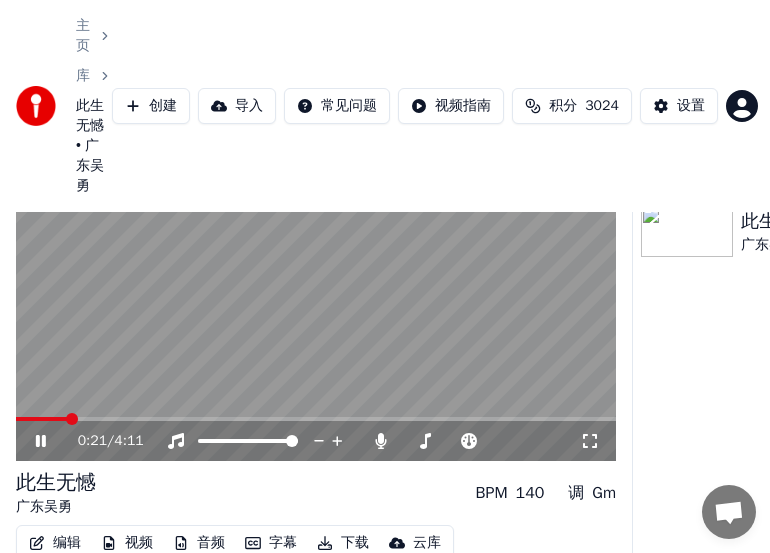 scroll, scrollTop: 97, scrollLeft: 0, axis: vertical 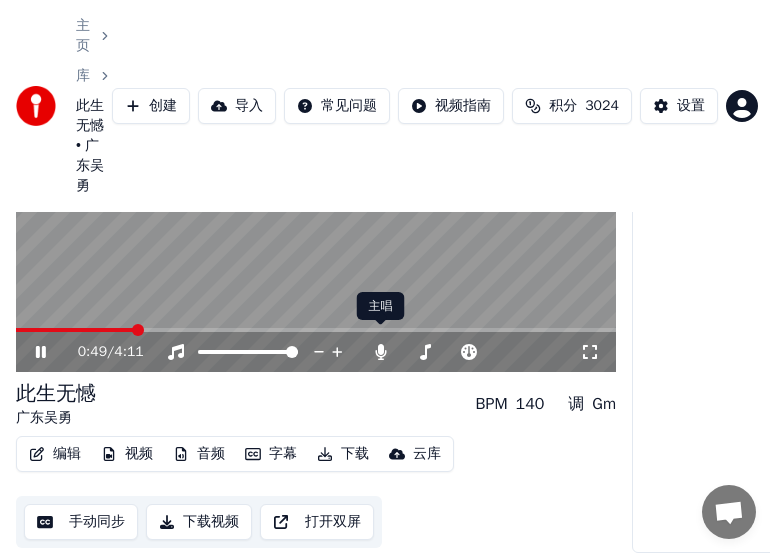 click on "下载" at bounding box center (343, 454) 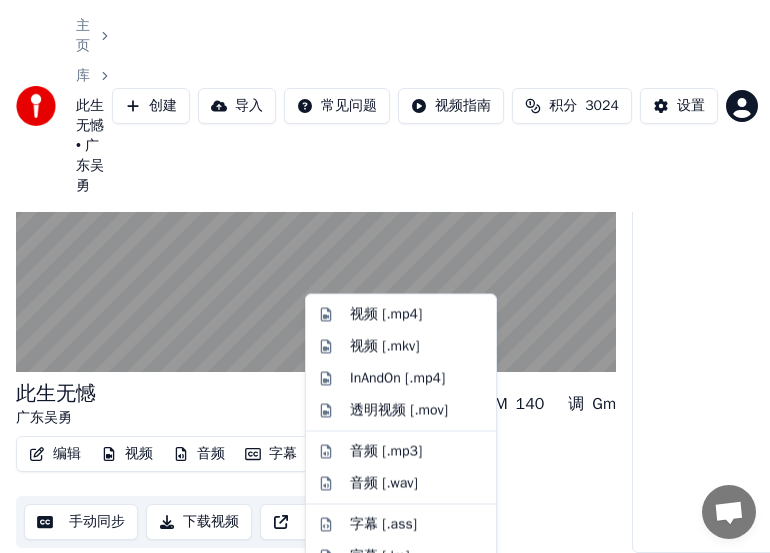 scroll, scrollTop: 0, scrollLeft: 0, axis: both 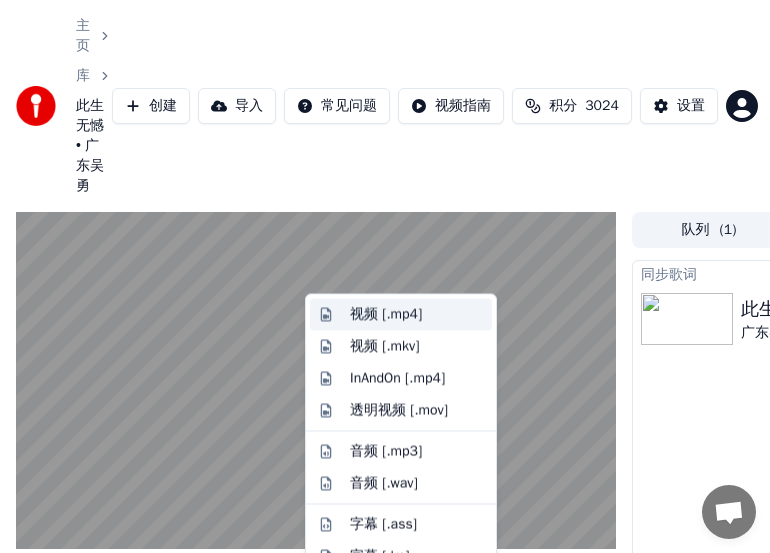 click on "视频 [.mp4]" at bounding box center (386, 315) 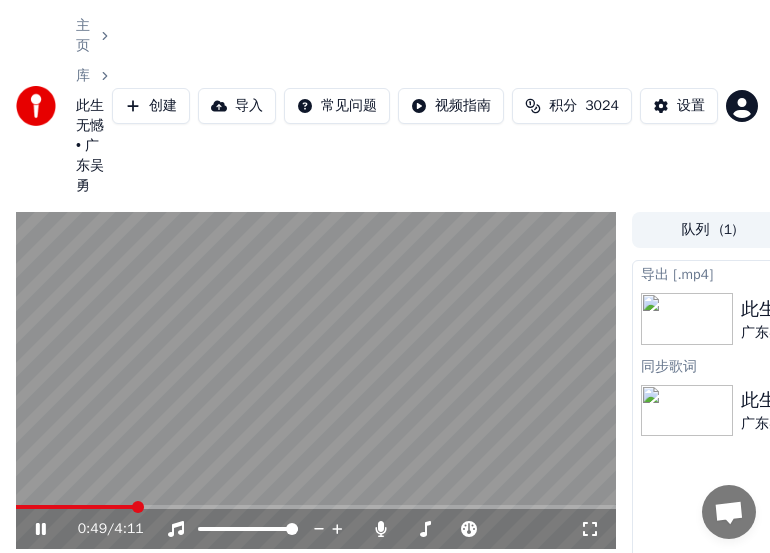scroll, scrollTop: 191, scrollLeft: 0, axis: vertical 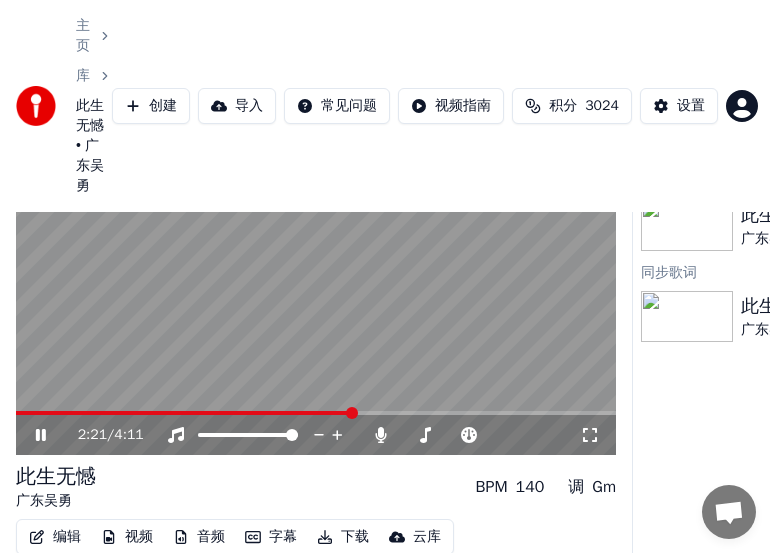 click 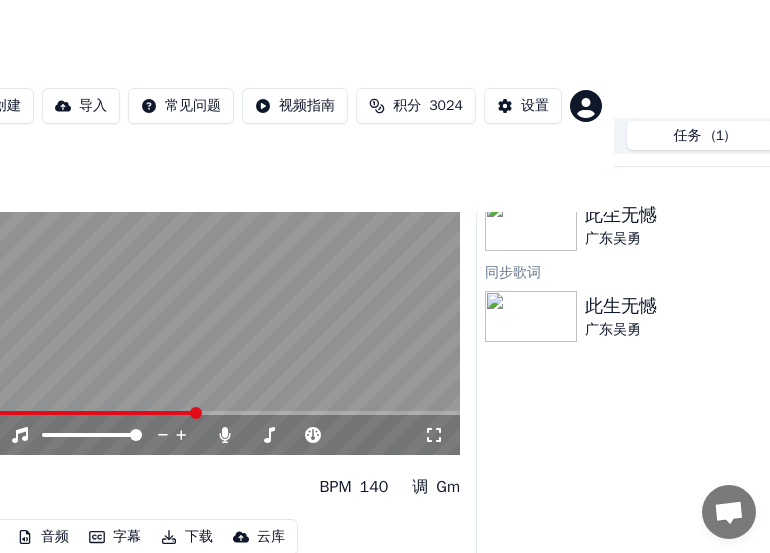 scroll, scrollTop: 94, scrollLeft: 312, axis: both 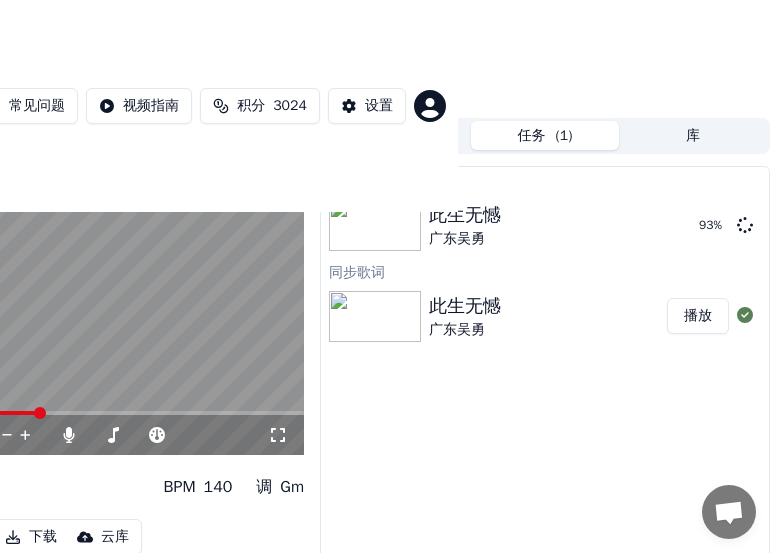 click on "此生无憾 广东吴勇" at bounding box center [556, 225] 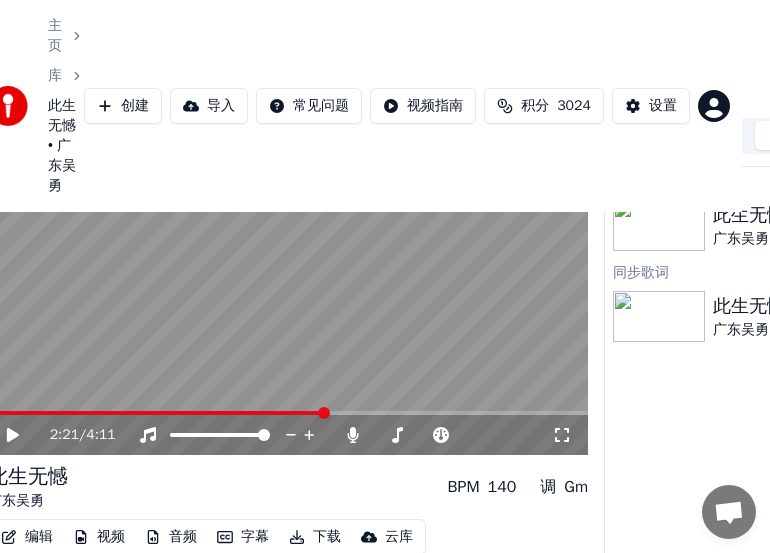 scroll, scrollTop: 94, scrollLeft: 32, axis: both 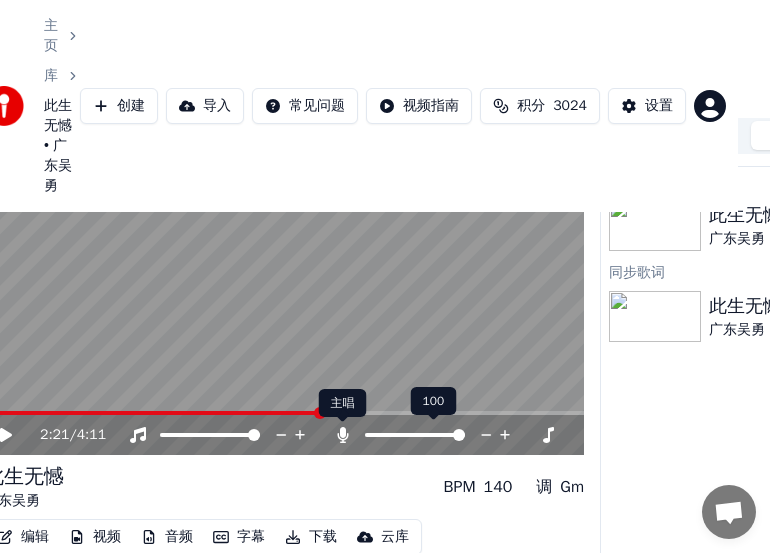 click 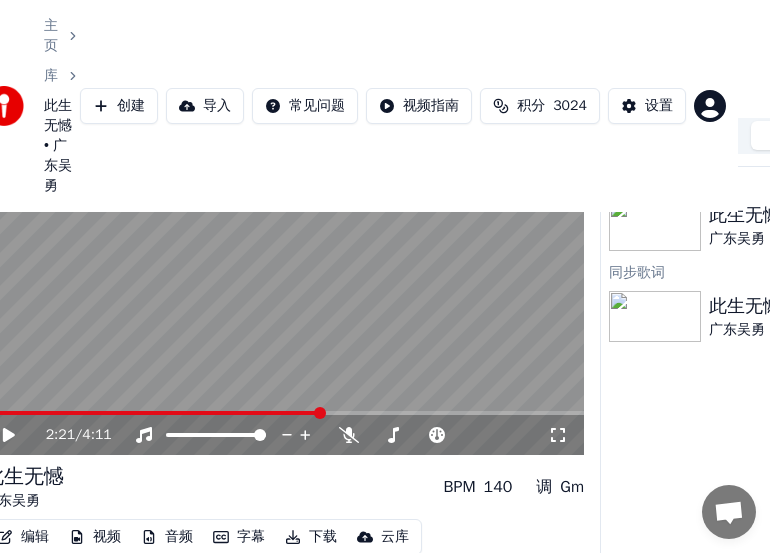 click on "下载" at bounding box center [311, 537] 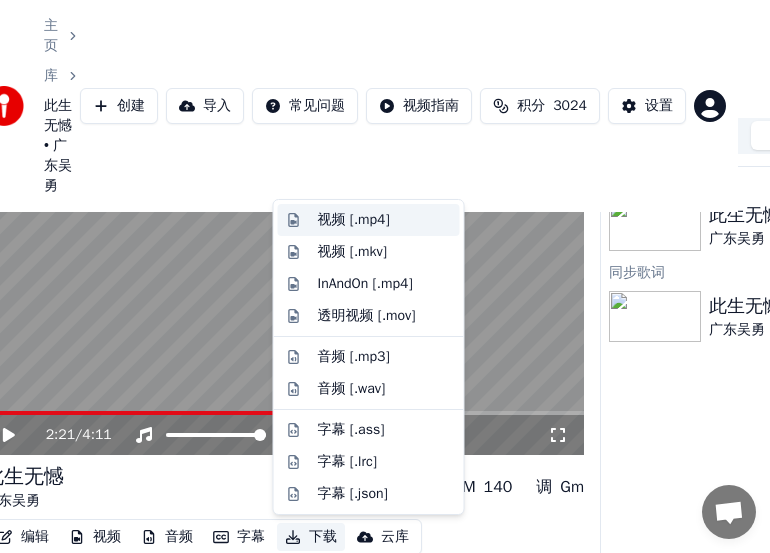 click on "视频 [.mp4]" at bounding box center (354, 220) 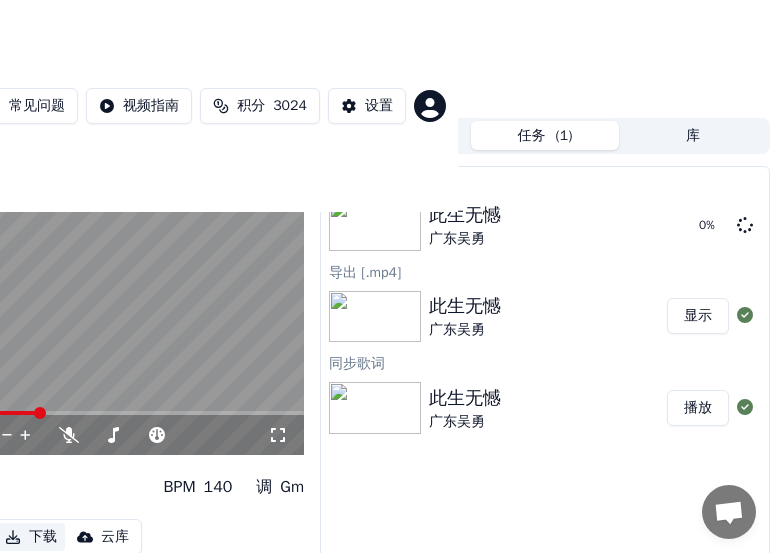 scroll, scrollTop: 94, scrollLeft: 0, axis: vertical 